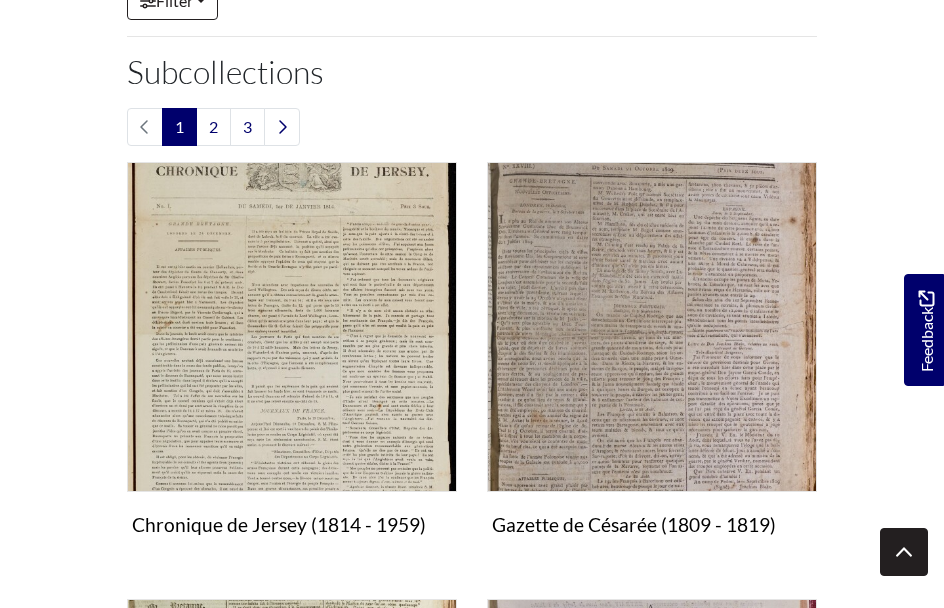 scroll, scrollTop: 724, scrollLeft: 0, axis: vertical 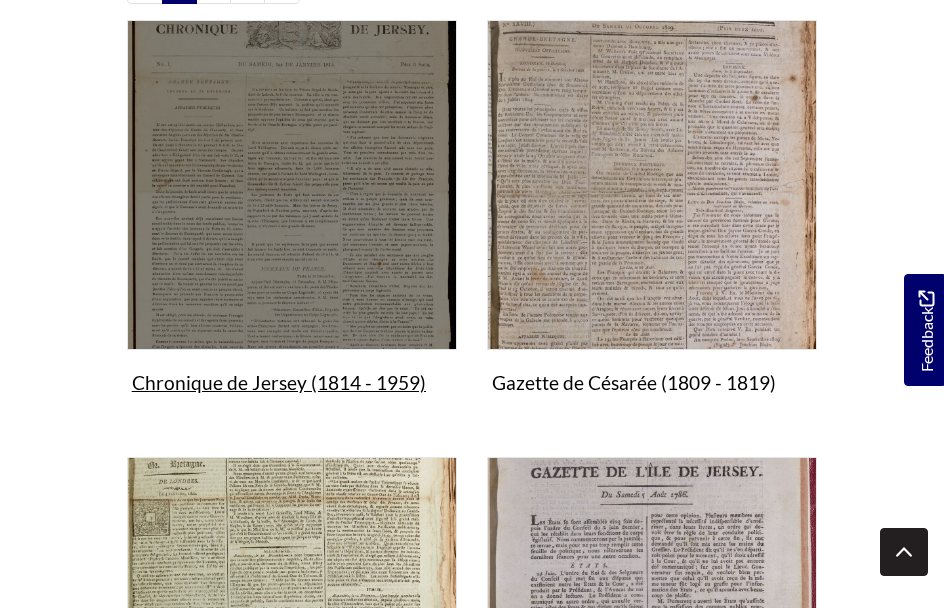 click on "Chronique de Jersey (1814 - 1959)
Collection" at bounding box center [292, 211] 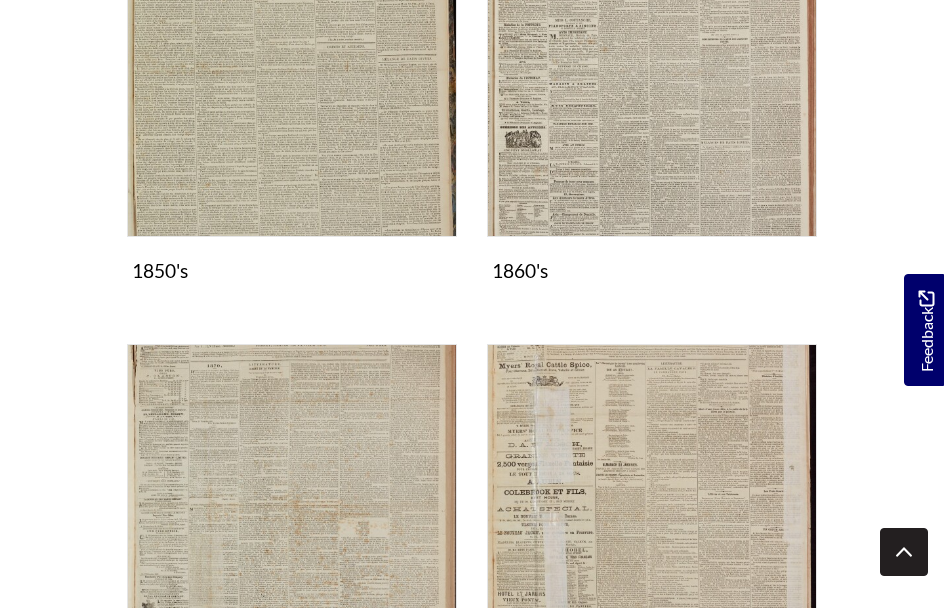 scroll, scrollTop: 1497, scrollLeft: 0, axis: vertical 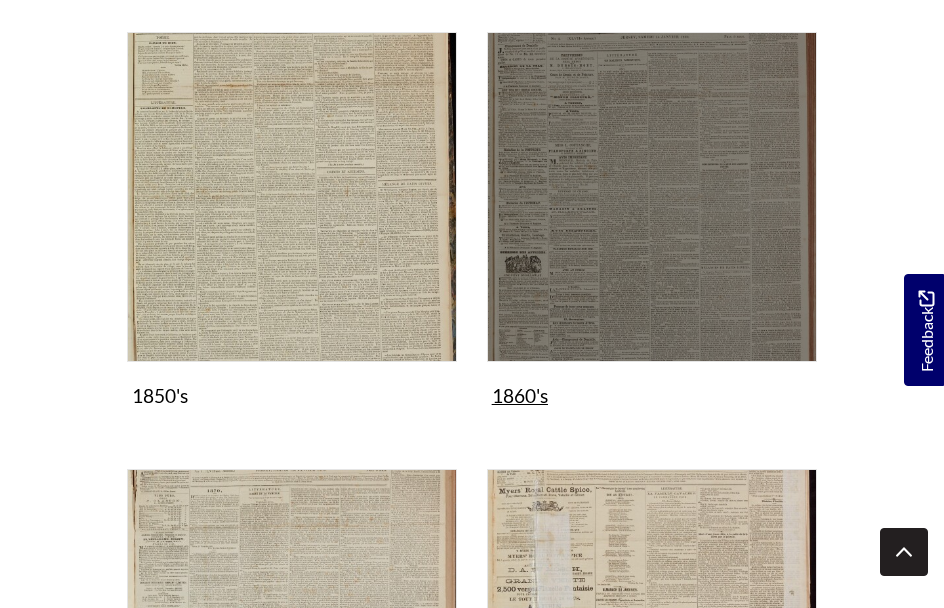 click on "1860's
Collection" at bounding box center [652, 223] 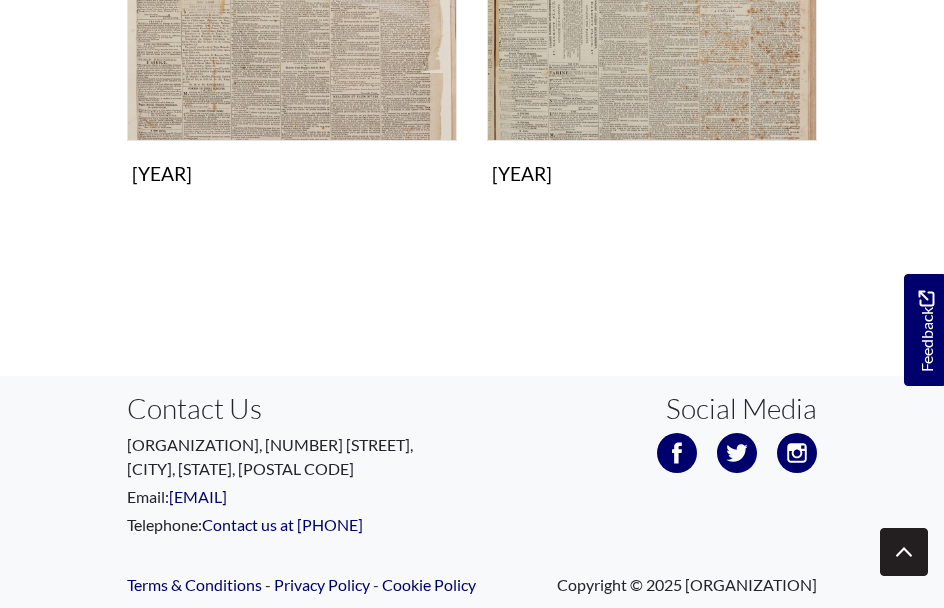 scroll, scrollTop: 2401, scrollLeft: 0, axis: vertical 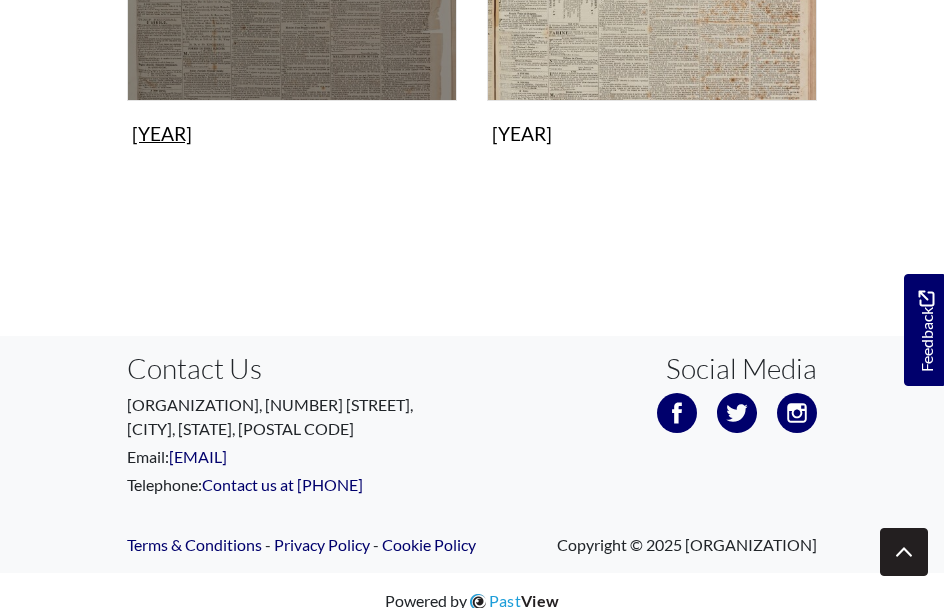 click on "1868
Collection" at bounding box center [292, -38] 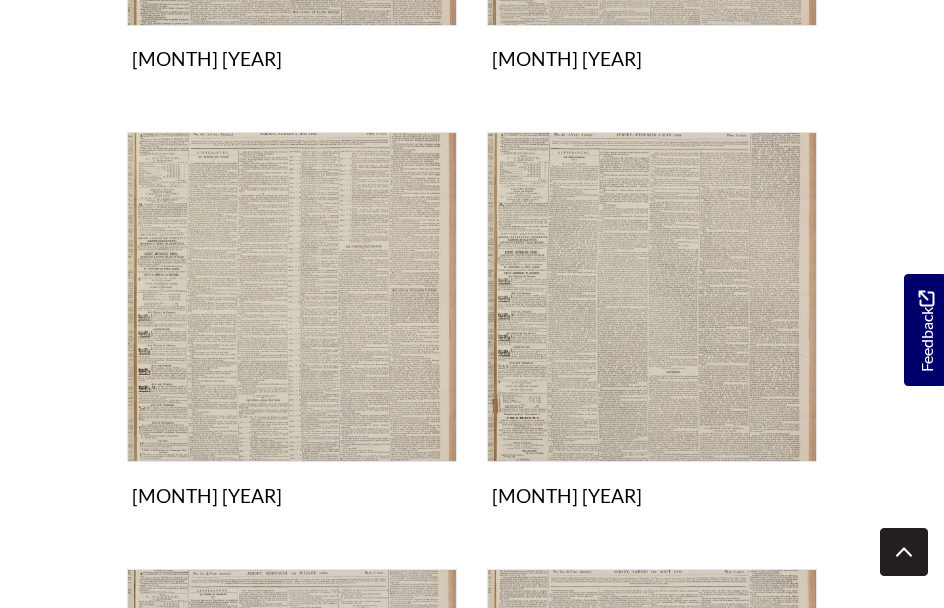 scroll, scrollTop: 1177, scrollLeft: 0, axis: vertical 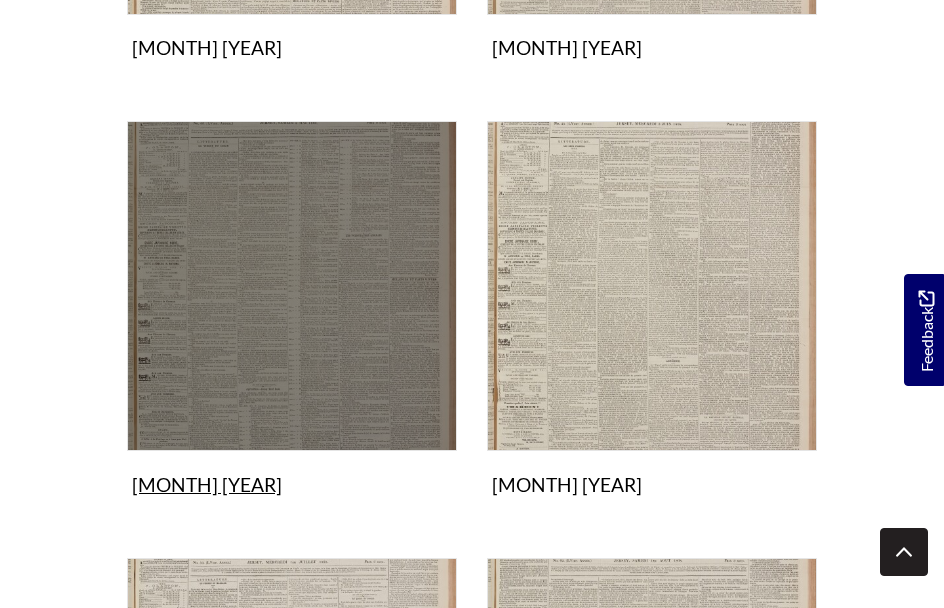 click on "May 1868
Collection" at bounding box center (292, 312) 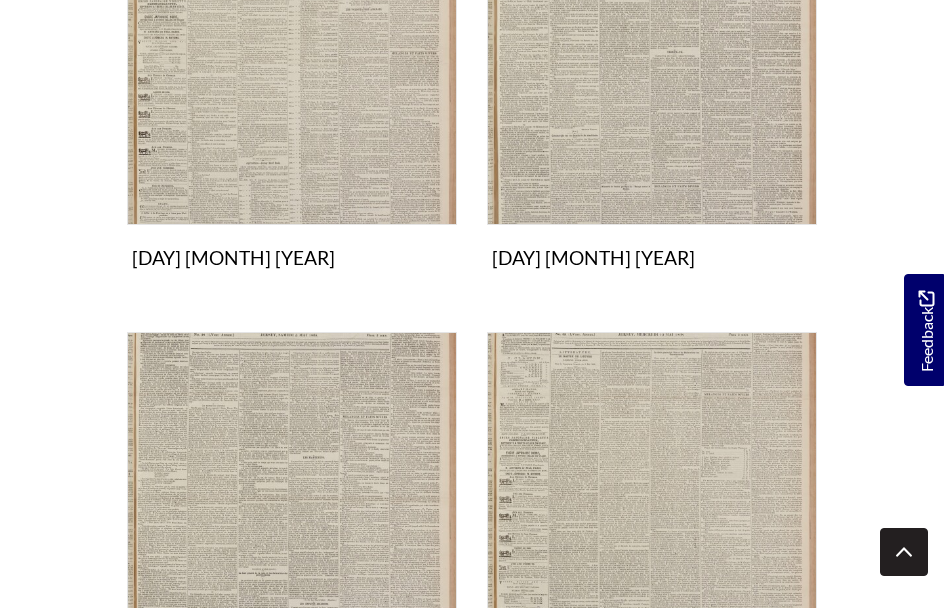scroll, scrollTop: 531, scrollLeft: 0, axis: vertical 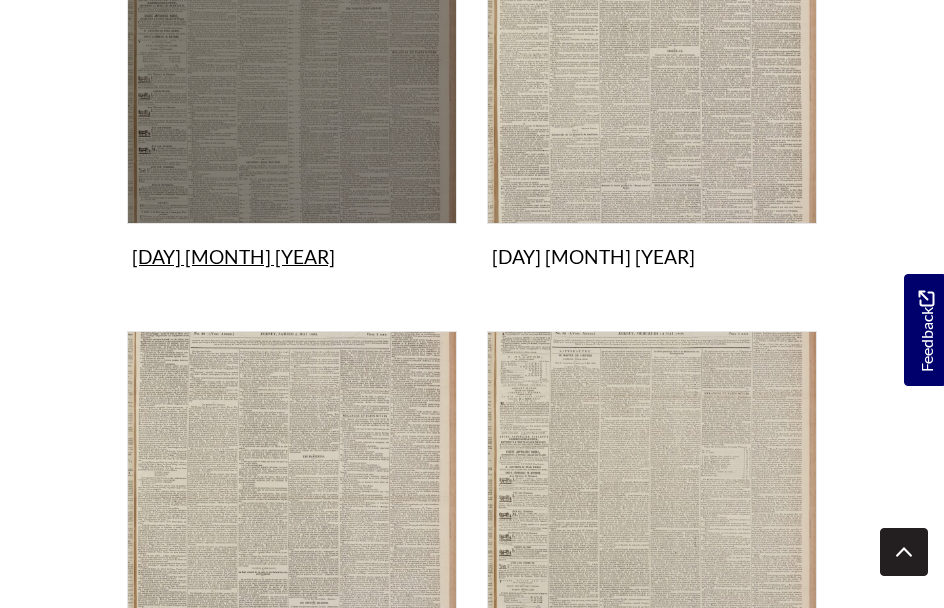 click at bounding box center [292, 59] 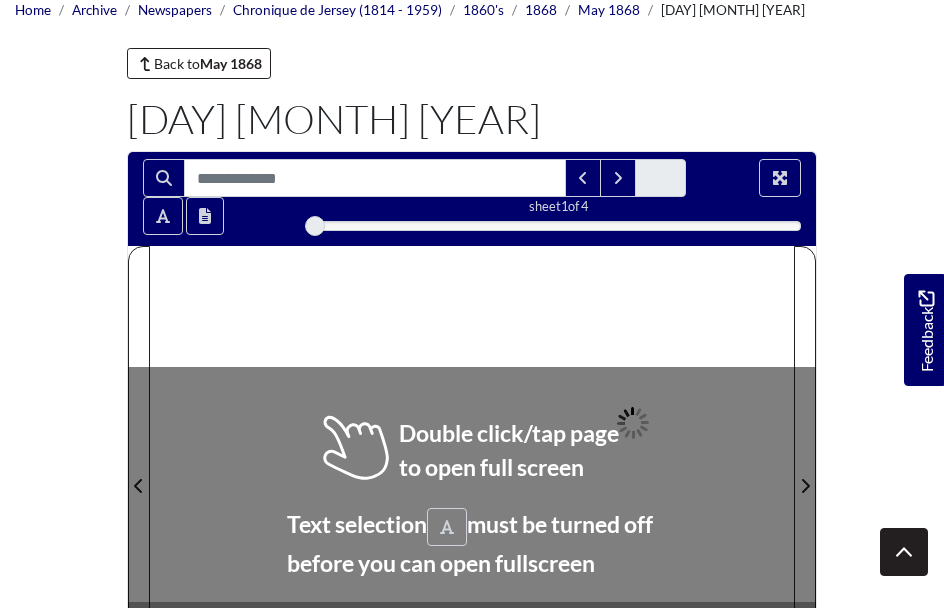 scroll, scrollTop: 88, scrollLeft: 0, axis: vertical 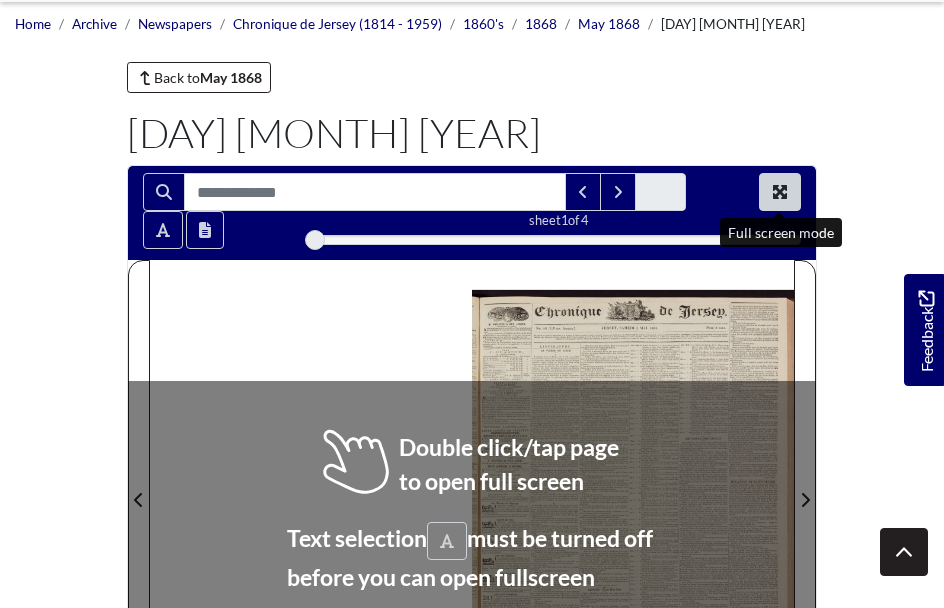 click at bounding box center (780, 192) 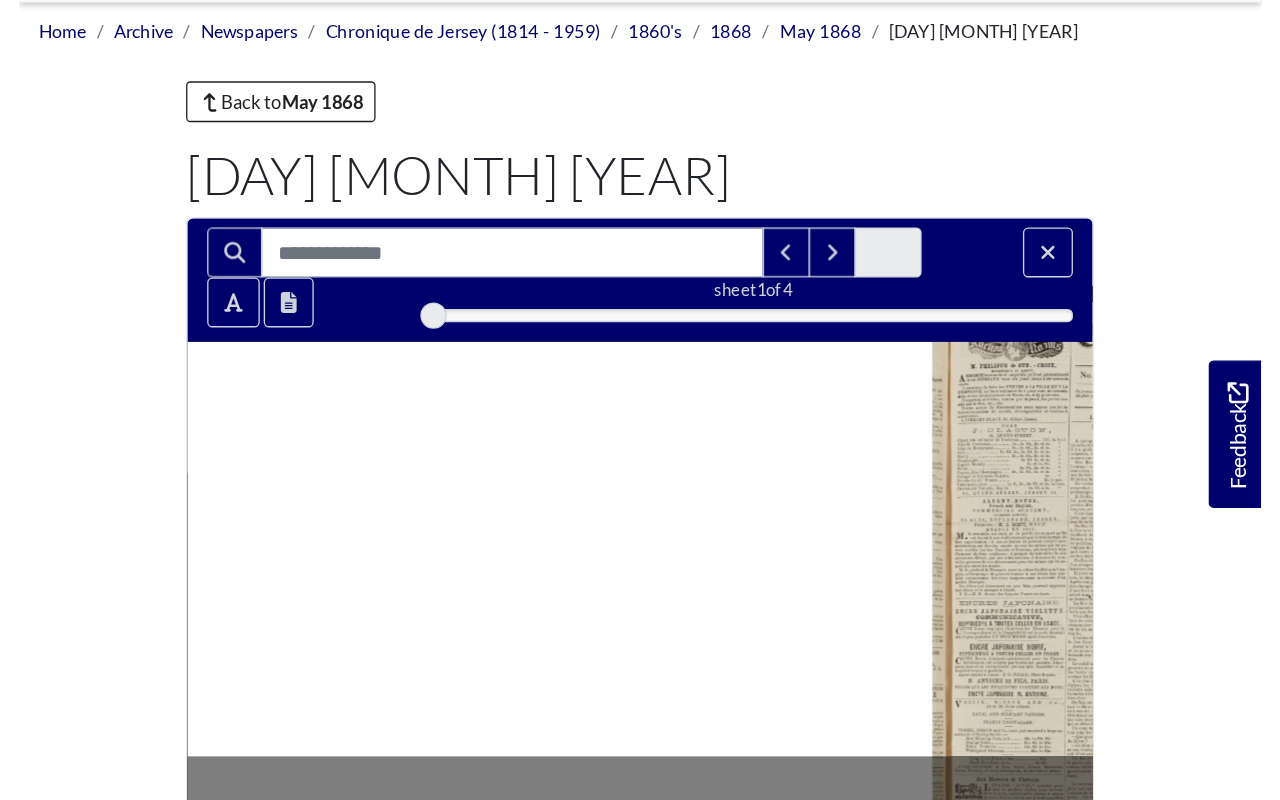 scroll, scrollTop: 0, scrollLeft: 0, axis: both 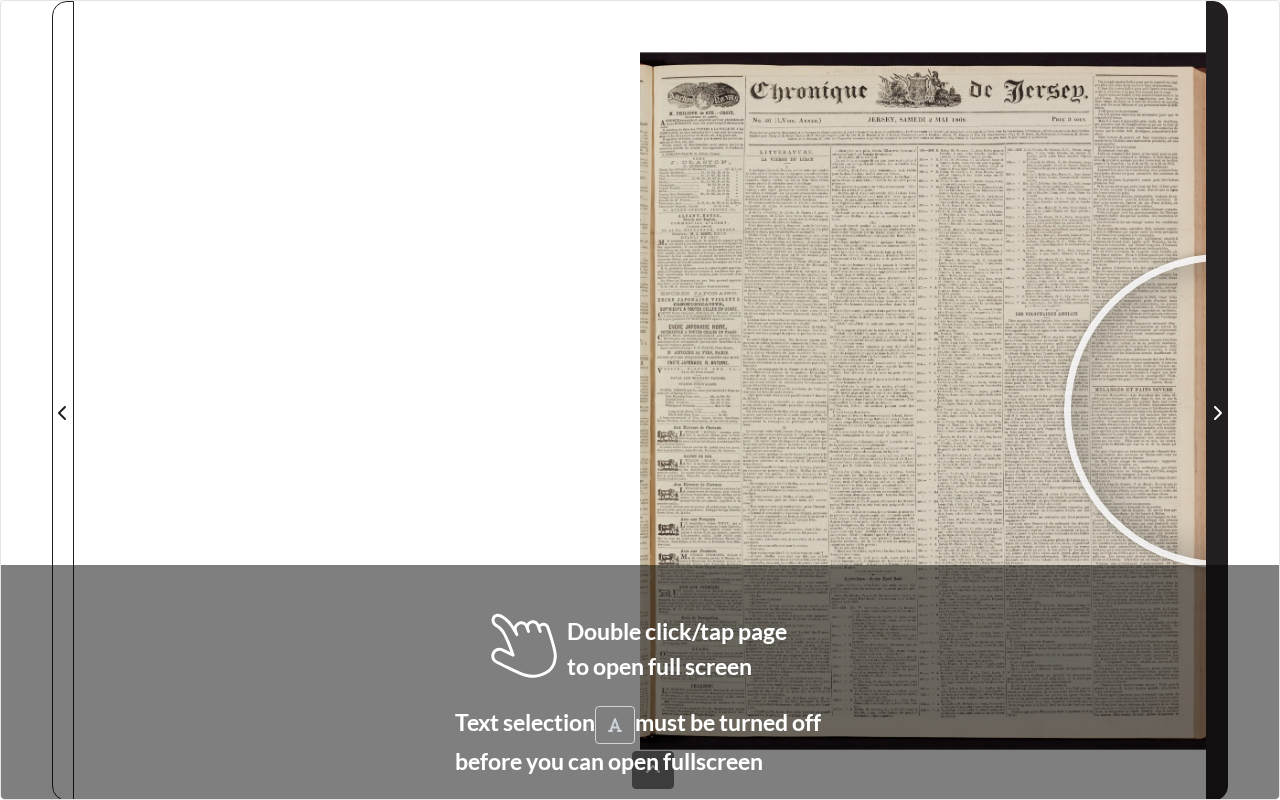 click at bounding box center [1217, 413] 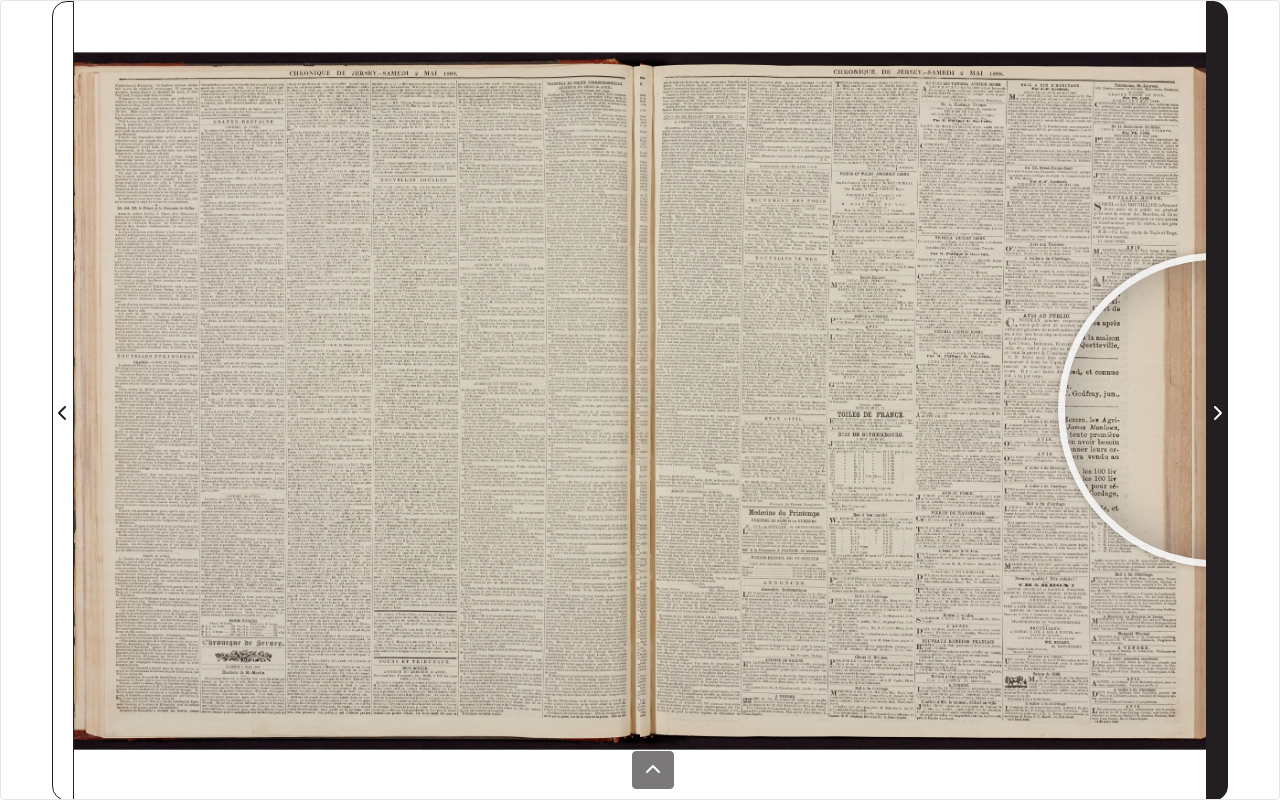 click at bounding box center [1217, 413] 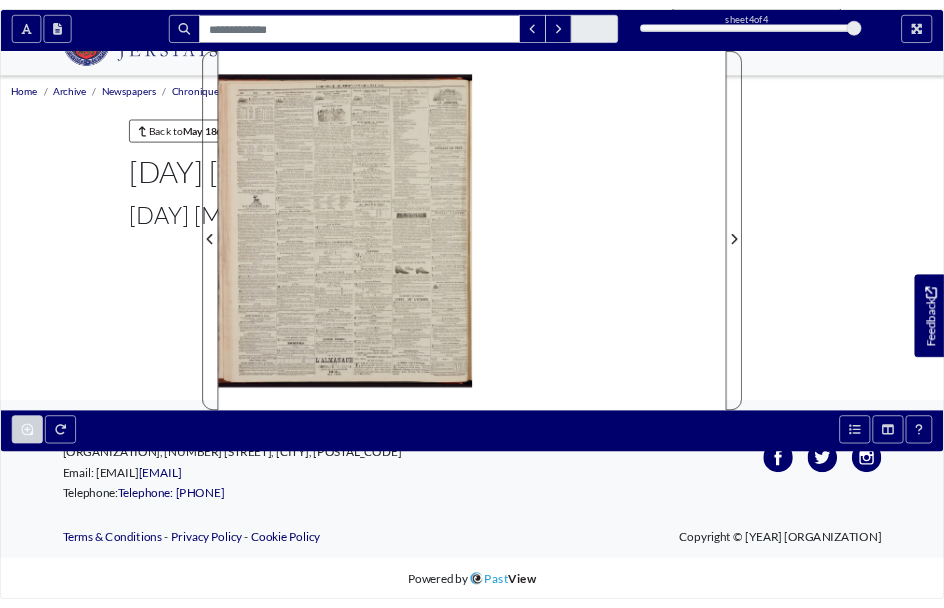 scroll, scrollTop: 88, scrollLeft: 0, axis: vertical 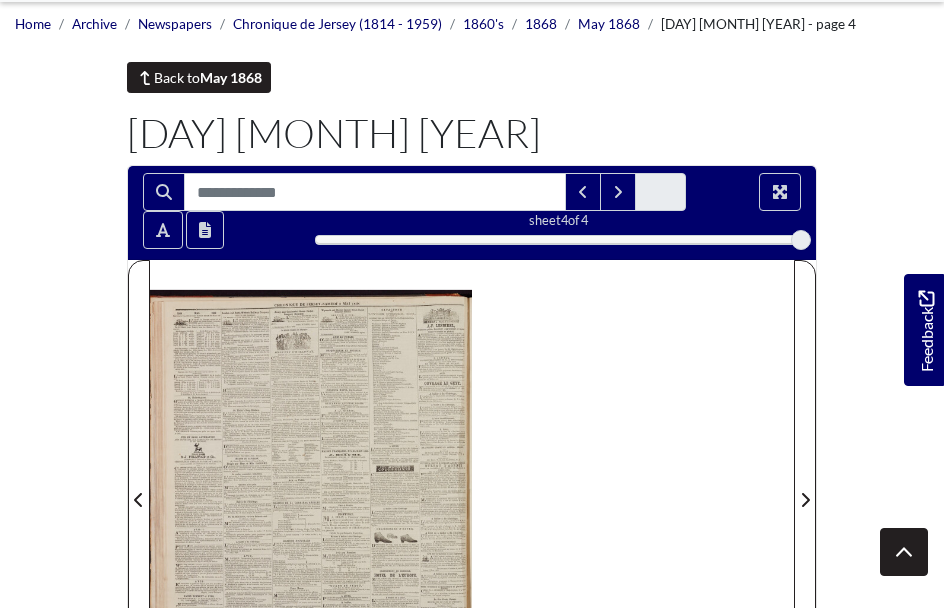 click on "[MONTH] [YEAR]" at bounding box center (231, 77) 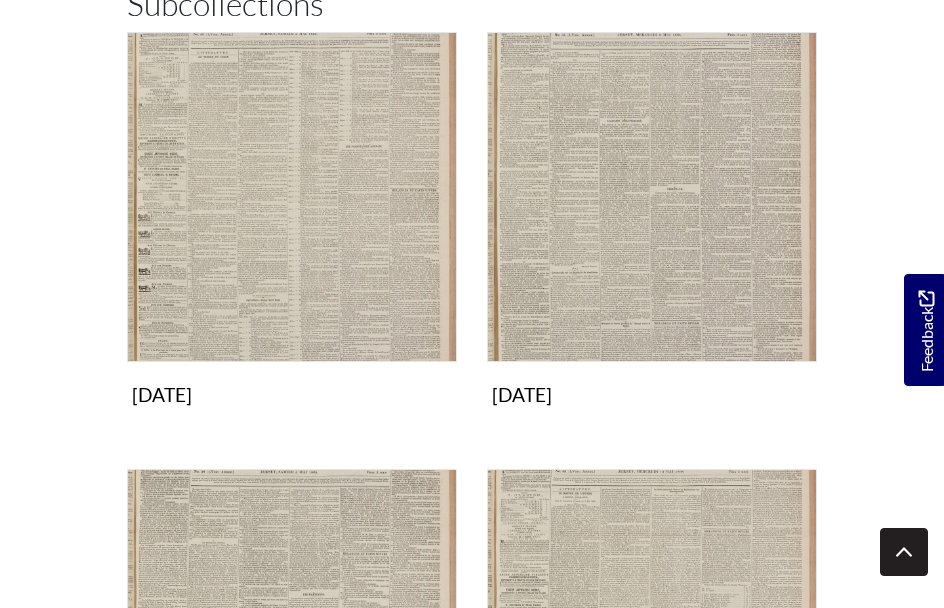 scroll, scrollTop: 430, scrollLeft: 0, axis: vertical 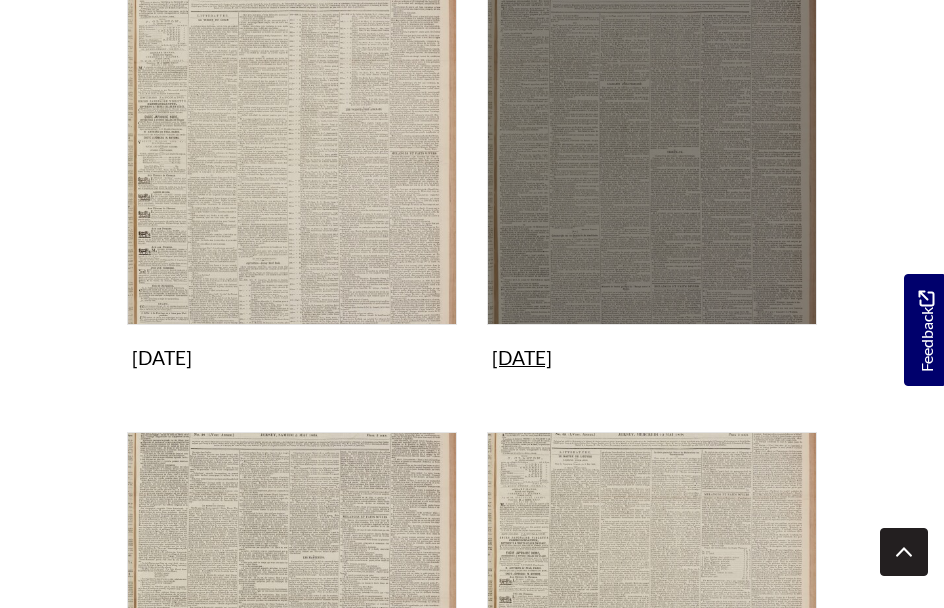 click on "6th May 1868
Collection" at bounding box center (652, 186) 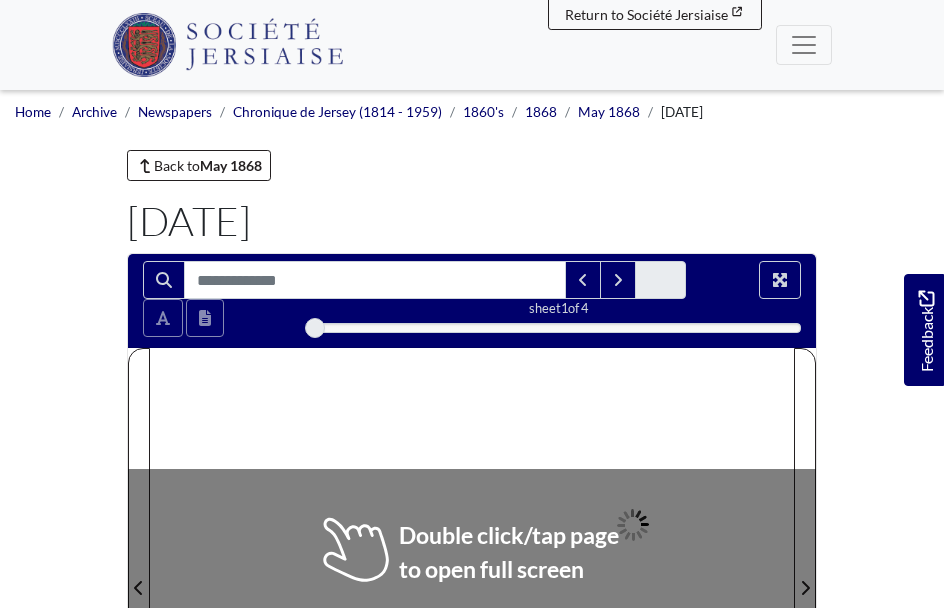 scroll, scrollTop: 0, scrollLeft: 0, axis: both 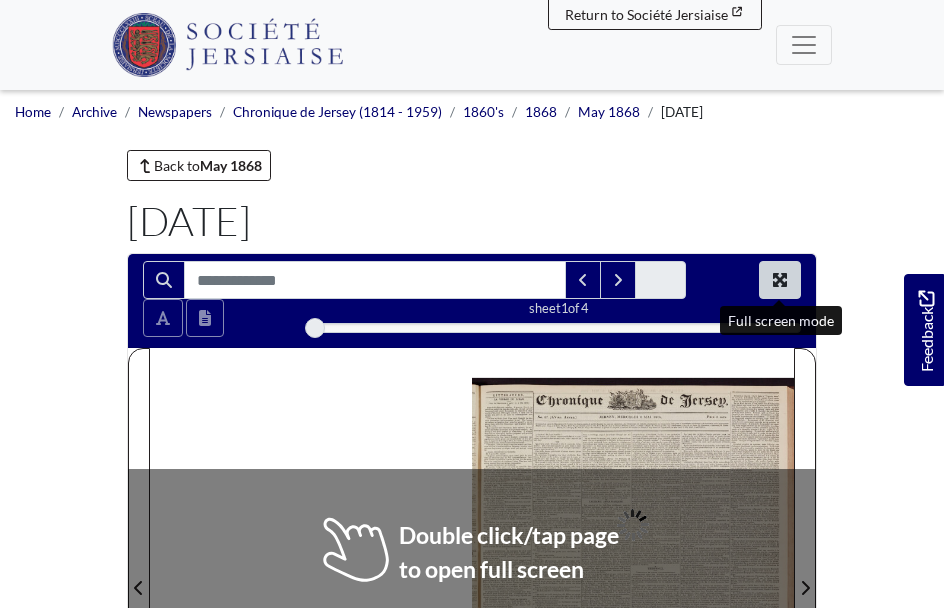 click at bounding box center (780, 280) 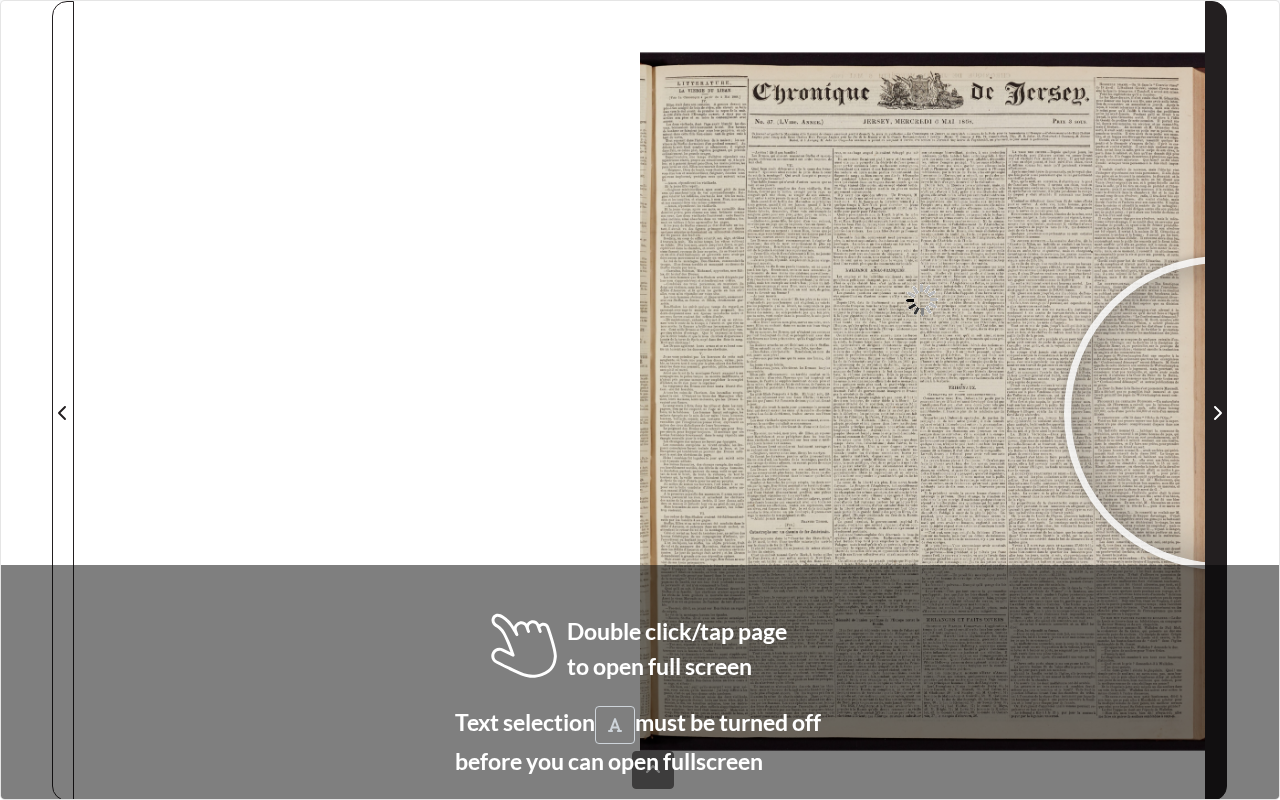 click at bounding box center [1218, 413] 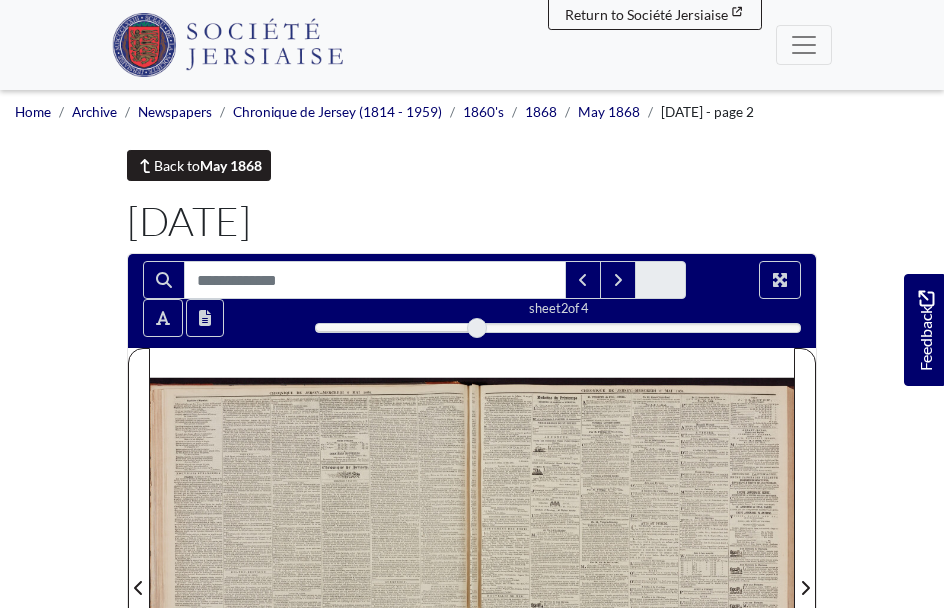 click on "Back to  May 1868" at bounding box center (199, 165) 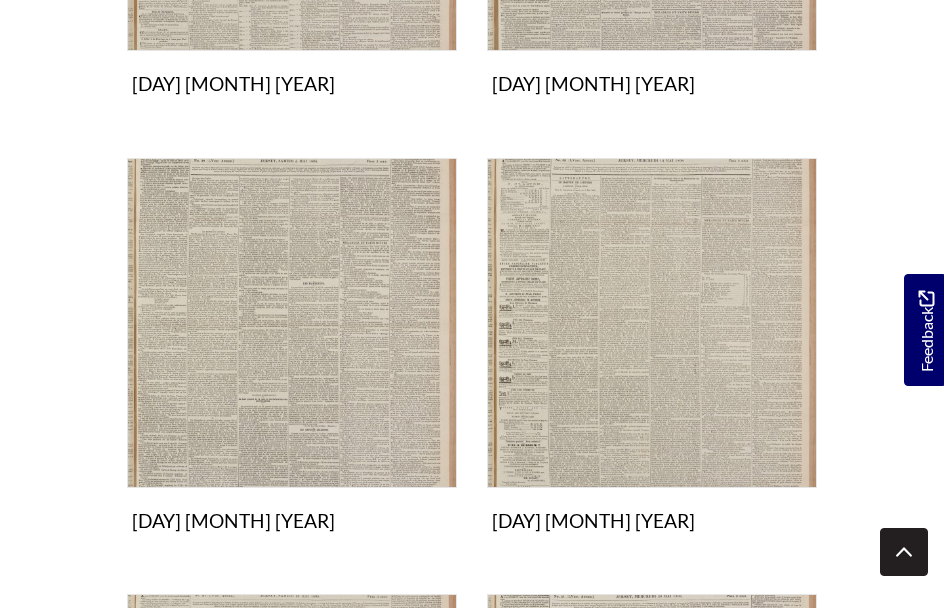 scroll, scrollTop: 713, scrollLeft: 0, axis: vertical 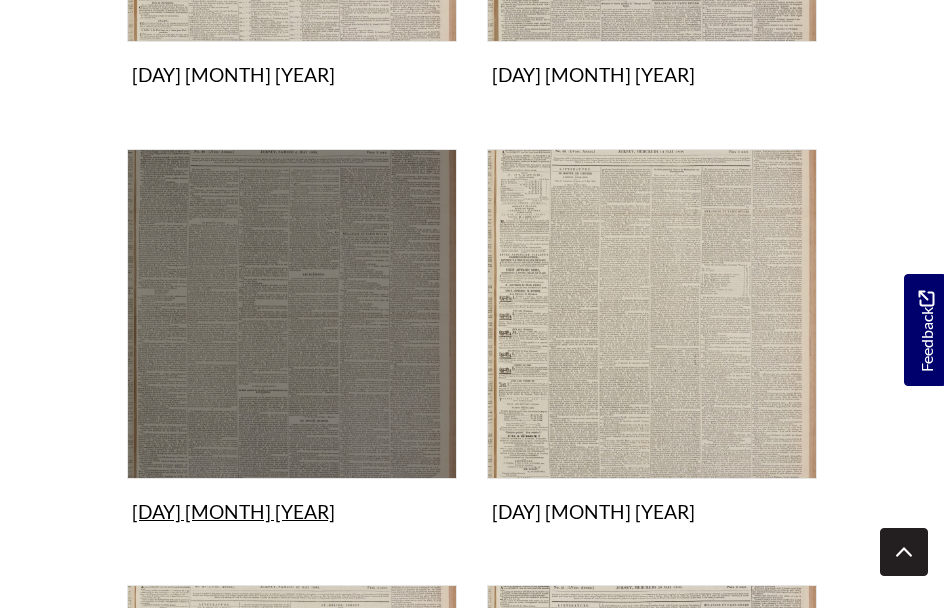 click on "9th May 1868
Collection" at bounding box center [292, 340] 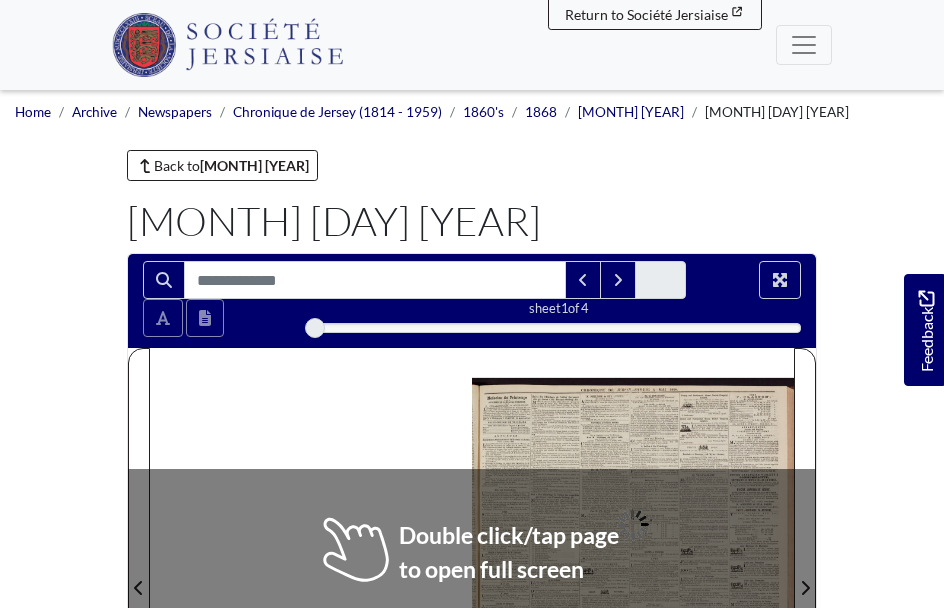 scroll, scrollTop: 0, scrollLeft: 0, axis: both 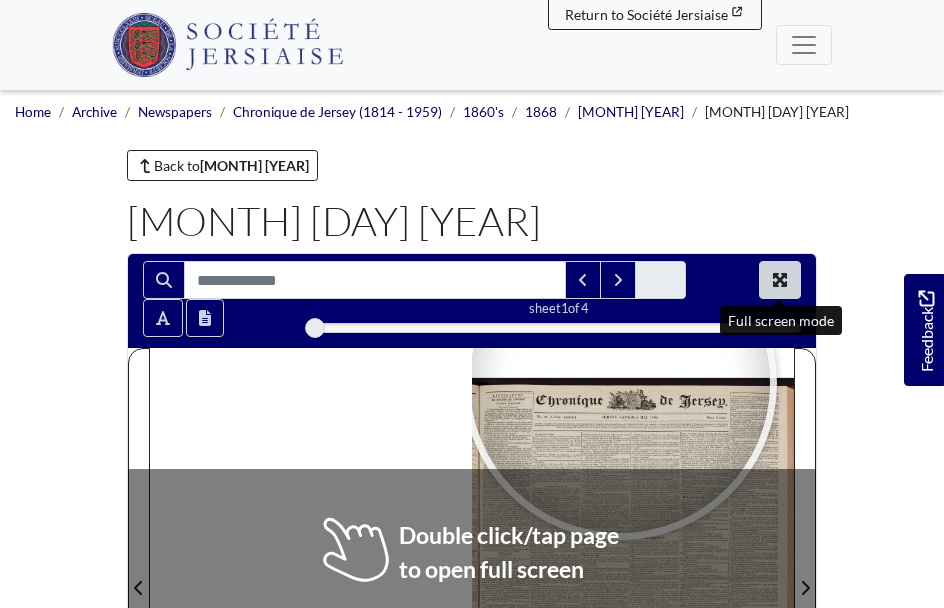 click at bounding box center (780, 280) 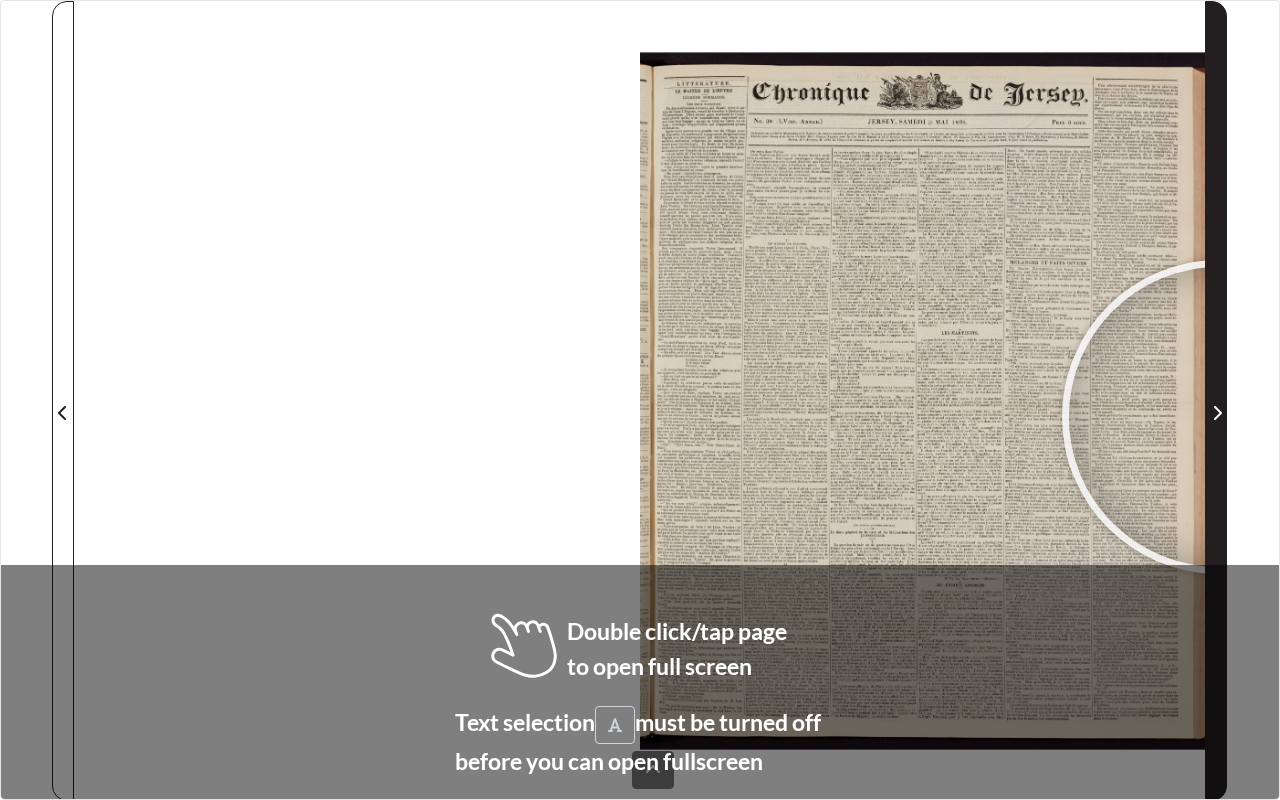 click at bounding box center (1217, 413) 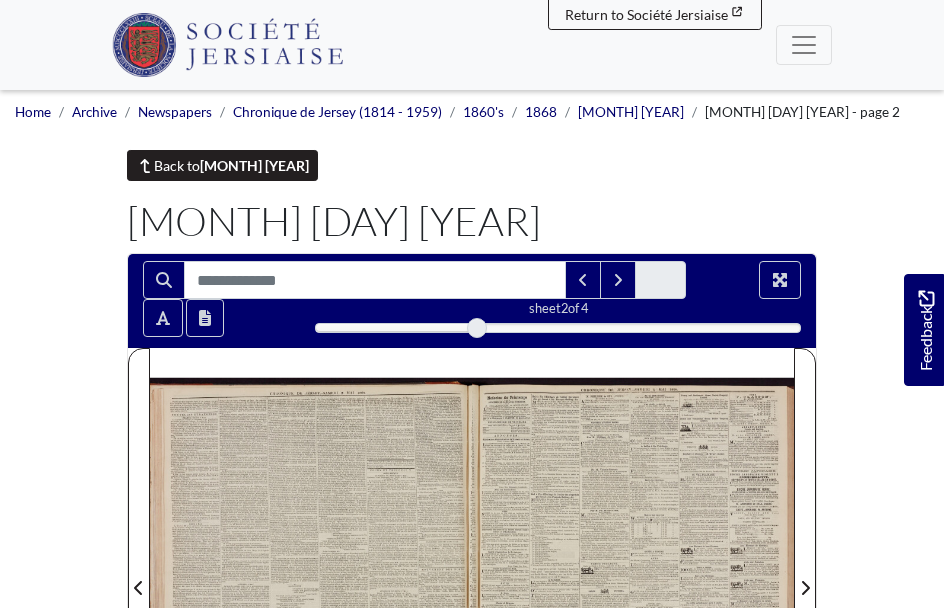 click on "May 1868" at bounding box center (254, 165) 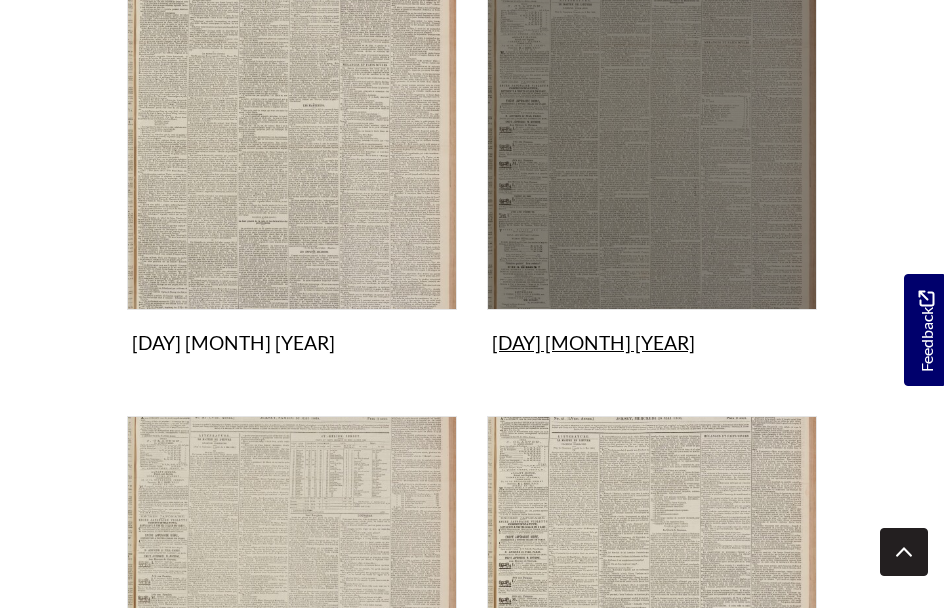 scroll, scrollTop: 888, scrollLeft: 0, axis: vertical 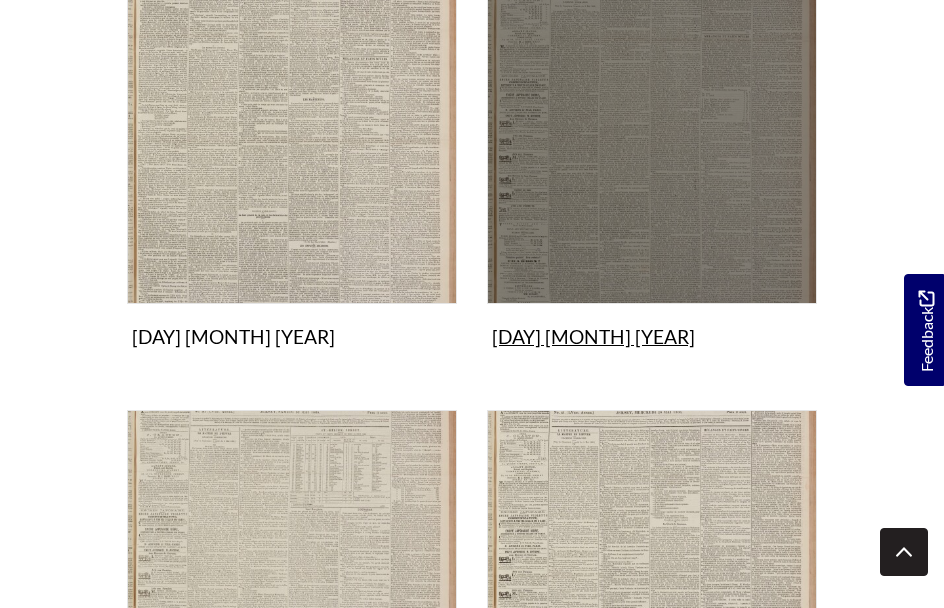 click on "13th May 1868
Collection" at bounding box center (652, 165) 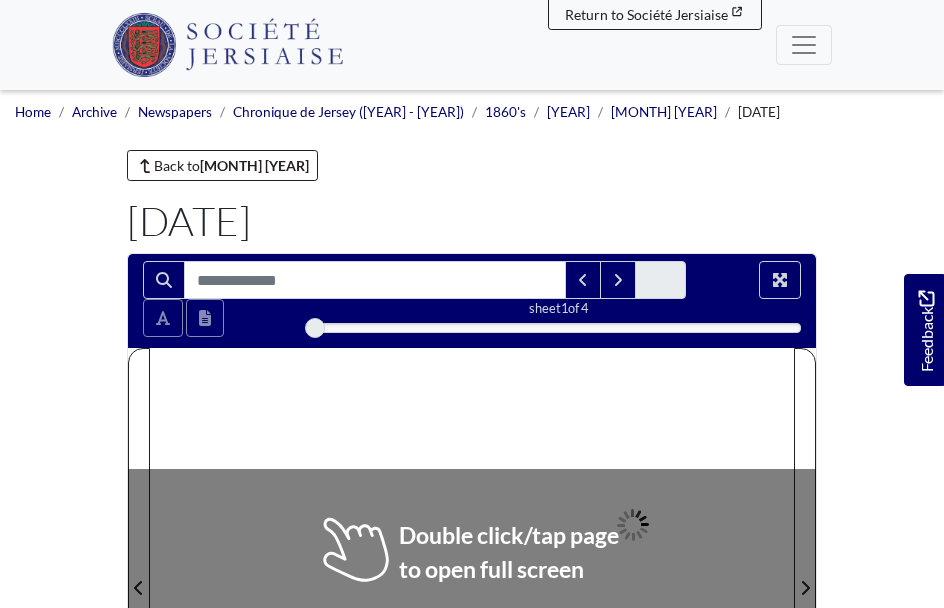 scroll, scrollTop: 0, scrollLeft: 0, axis: both 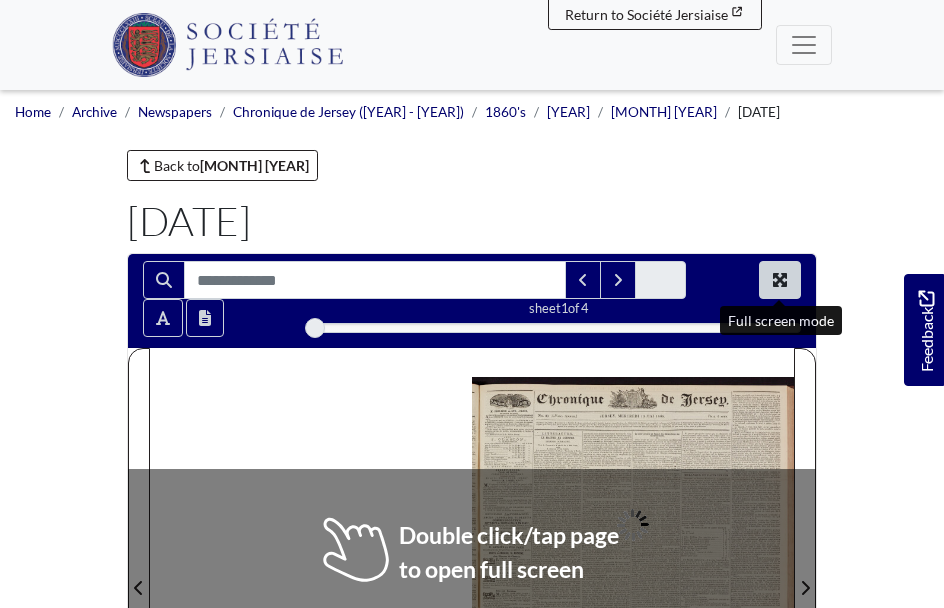 click at bounding box center (780, 280) 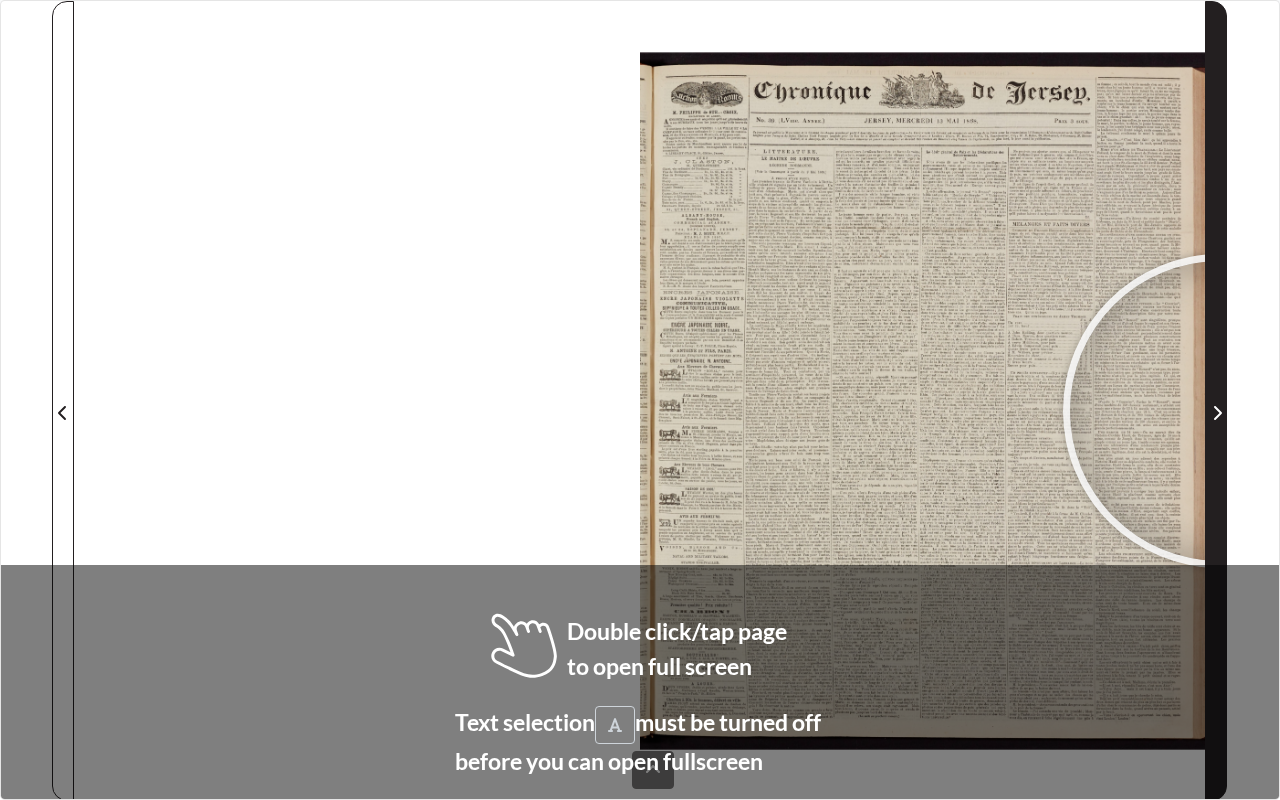 click at bounding box center [1218, 413] 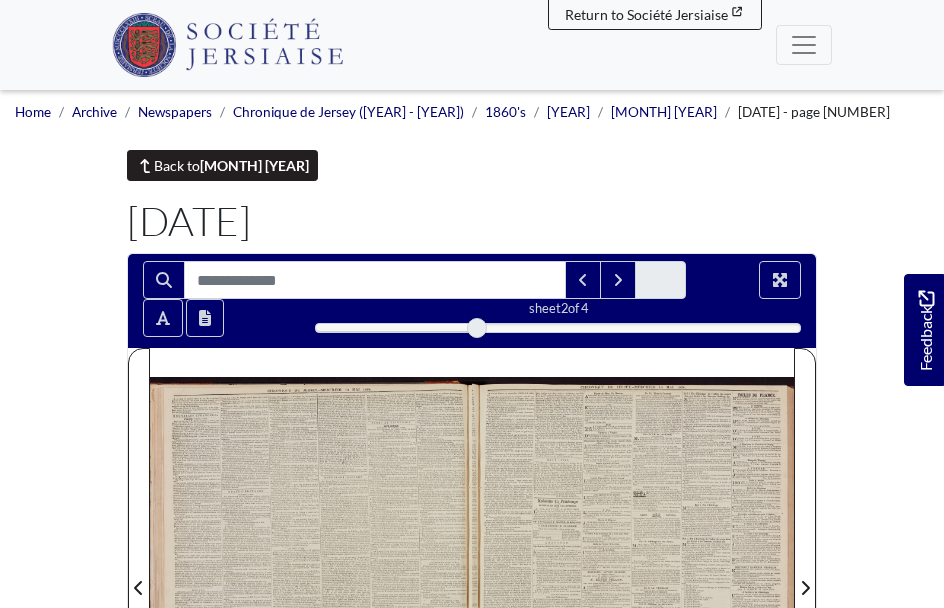 click on "[DATE]" at bounding box center (254, 165) 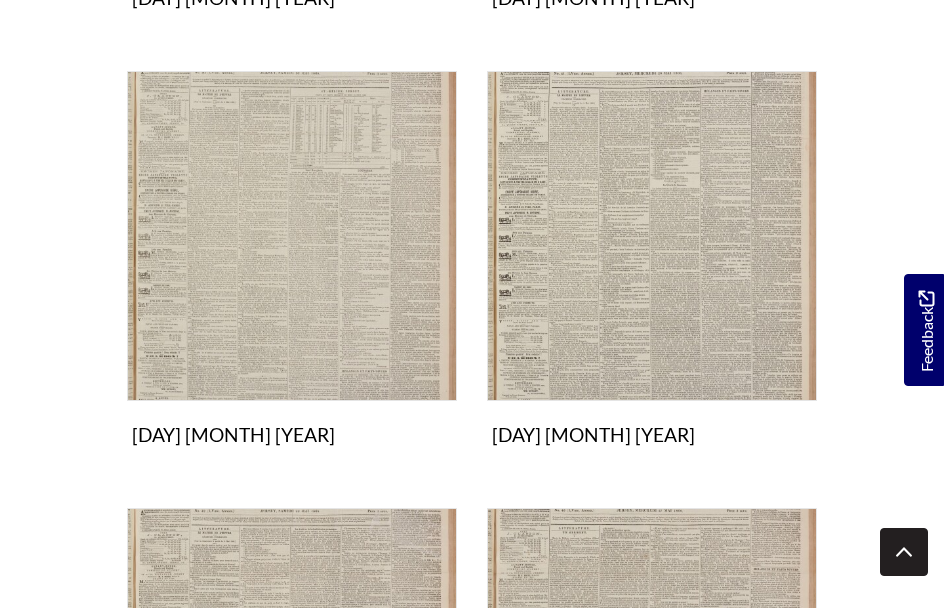 scroll, scrollTop: 1240, scrollLeft: 0, axis: vertical 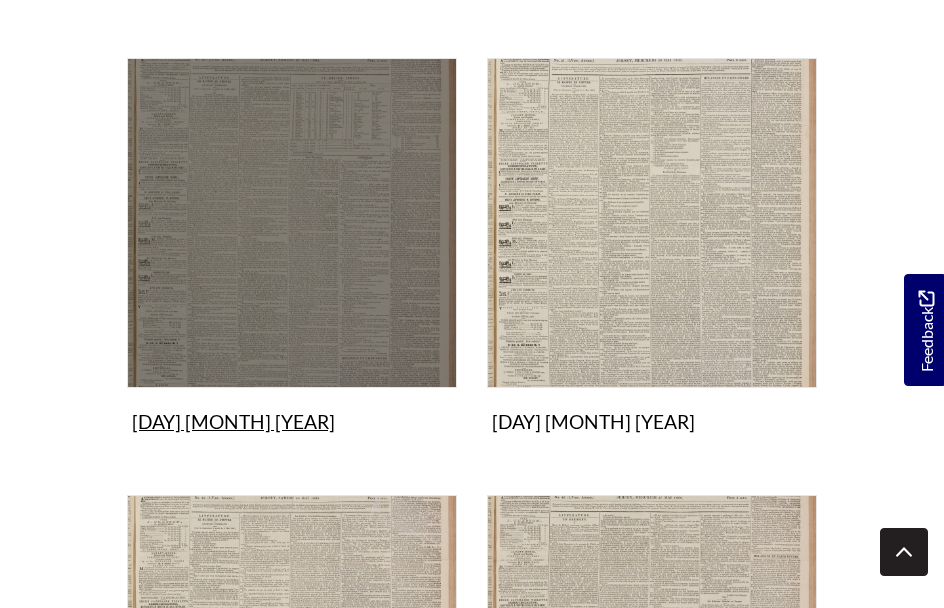 click on "16th May 1868
Collection" at bounding box center (292, 249) 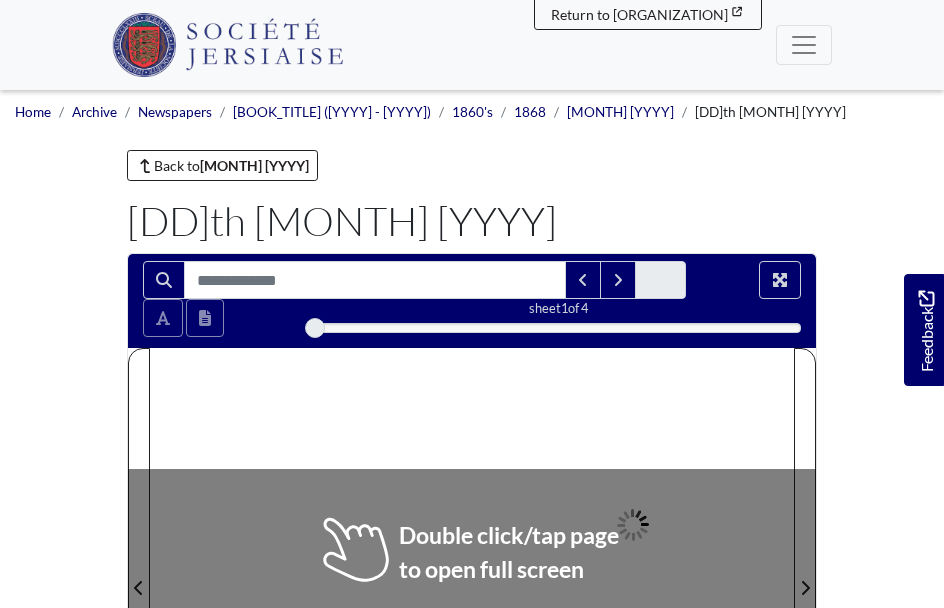 scroll, scrollTop: 0, scrollLeft: 0, axis: both 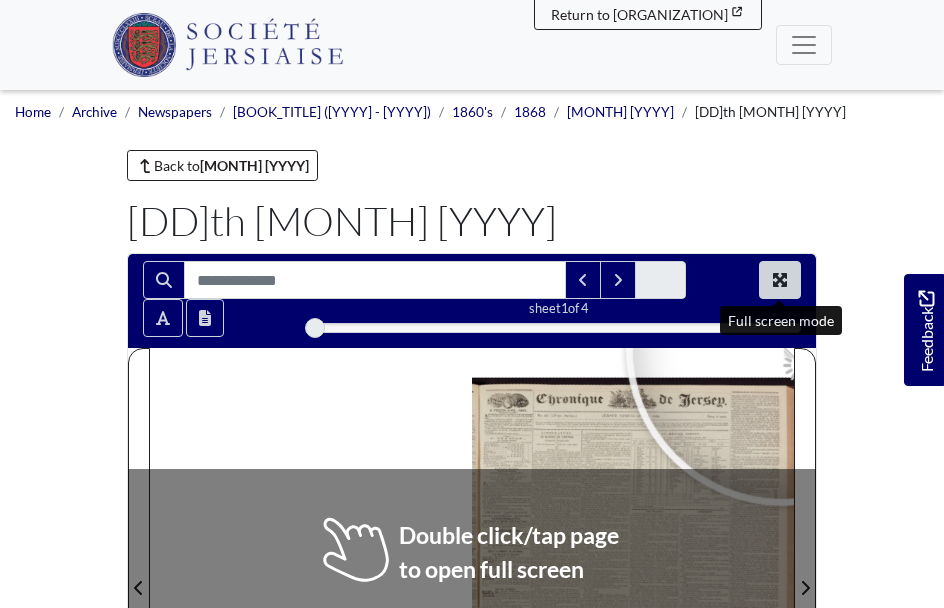 click at bounding box center [780, 280] 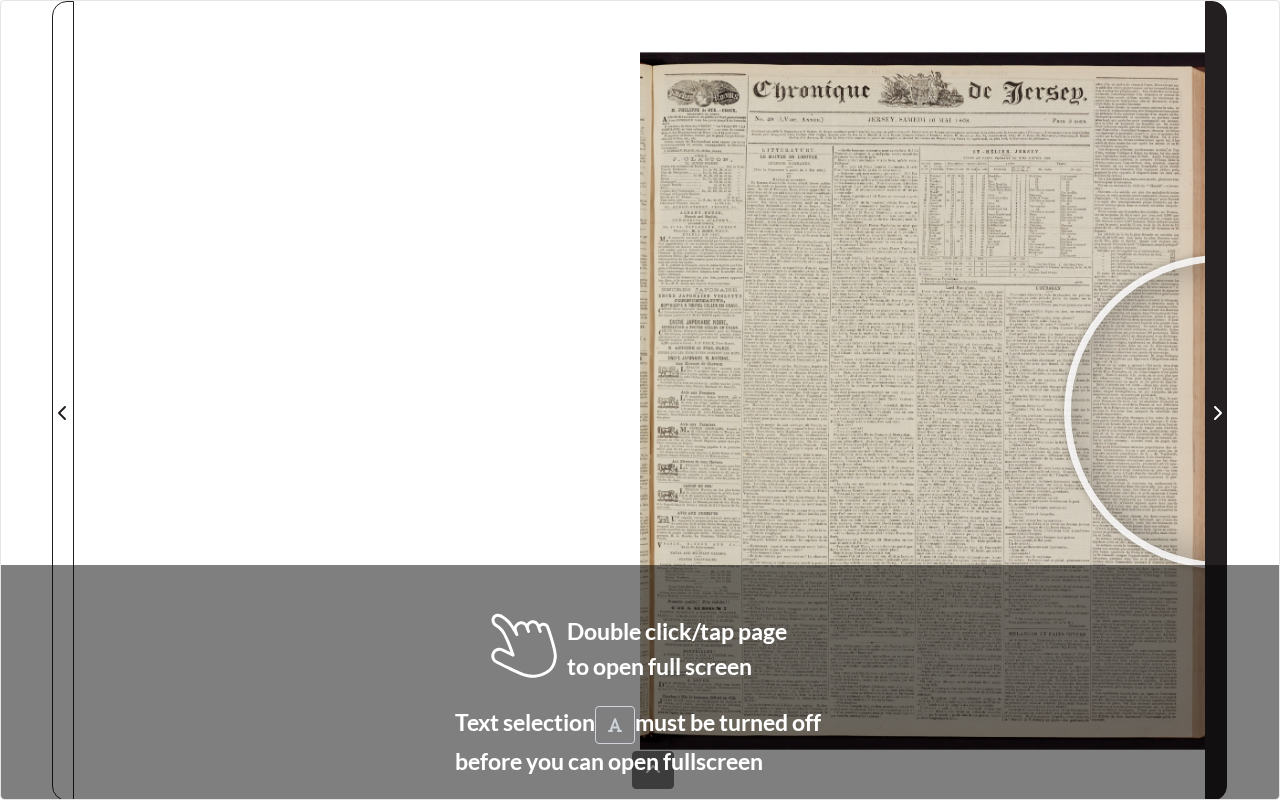 click at bounding box center (1218, 413) 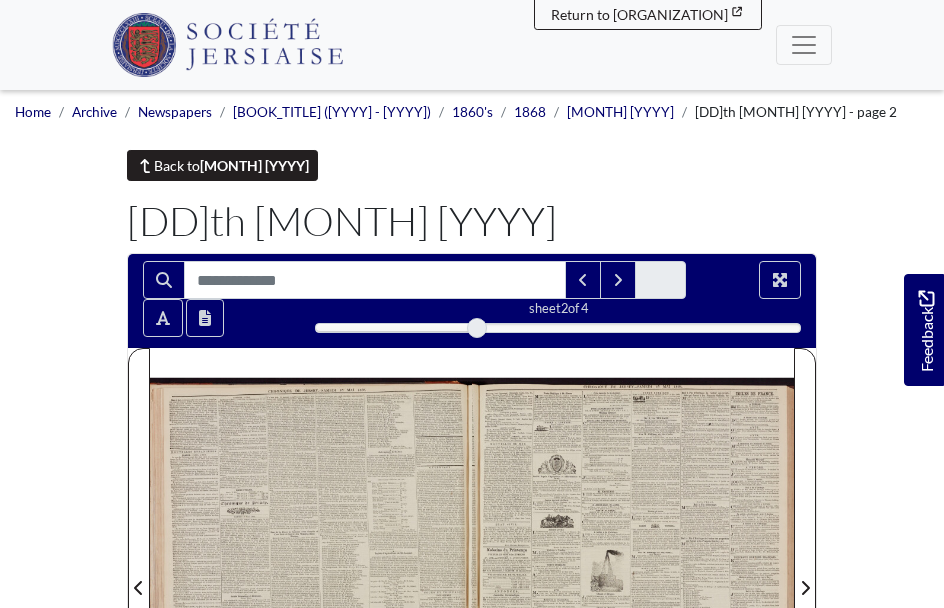 click on "[MONTH] [YEAR]" at bounding box center [254, 165] 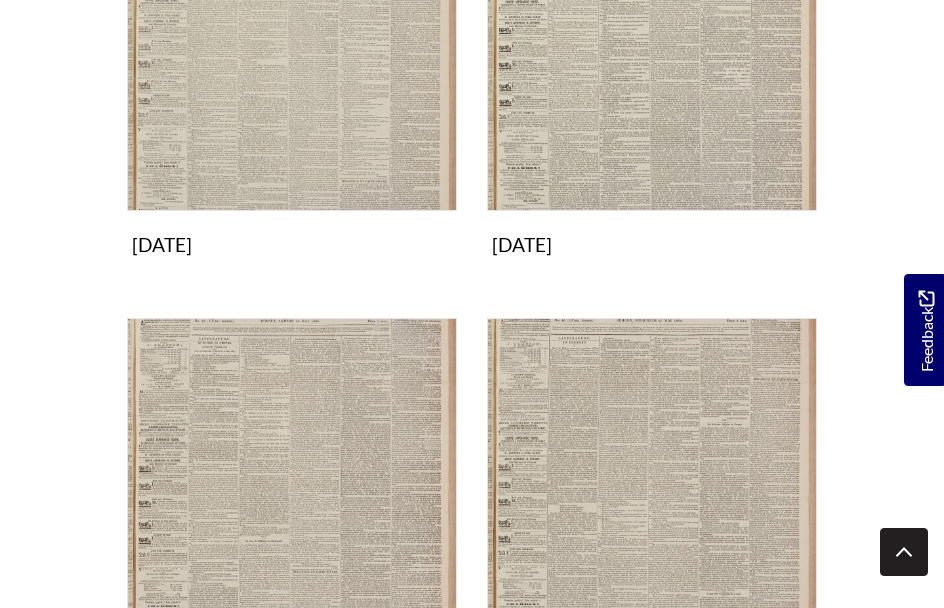 scroll, scrollTop: 1431, scrollLeft: 0, axis: vertical 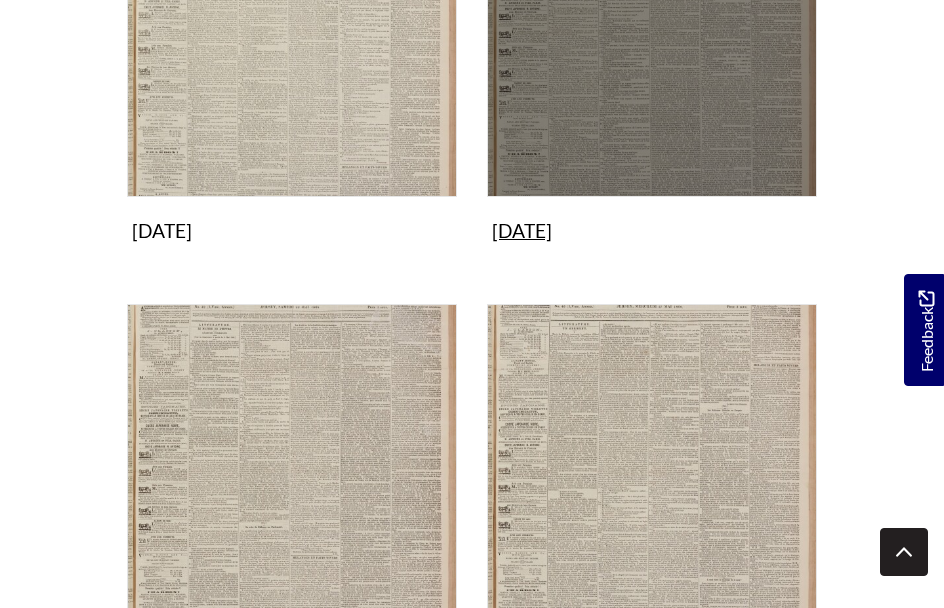 click on "[DATE]
[COLLECTION]" at bounding box center (652, 58) 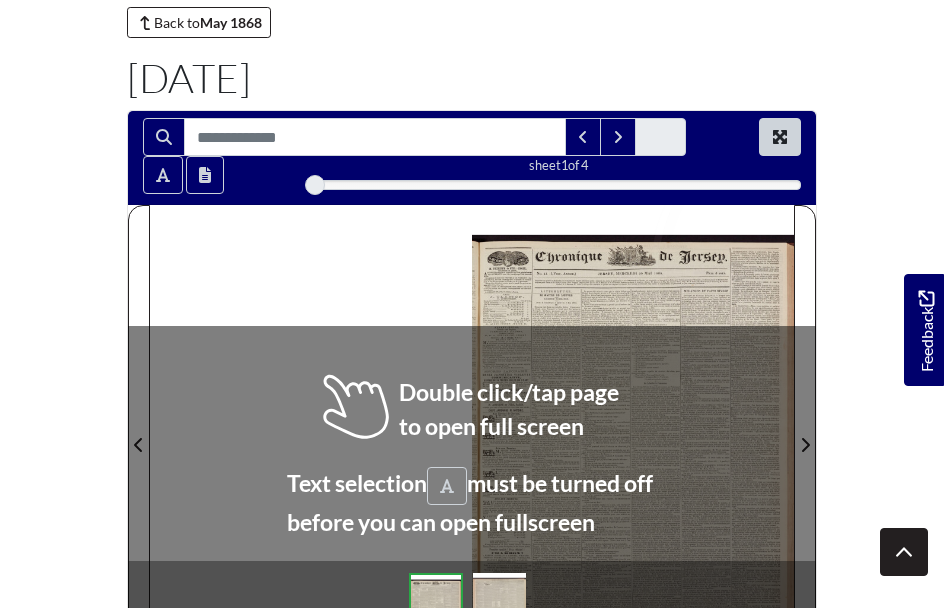 scroll, scrollTop: 150, scrollLeft: 0, axis: vertical 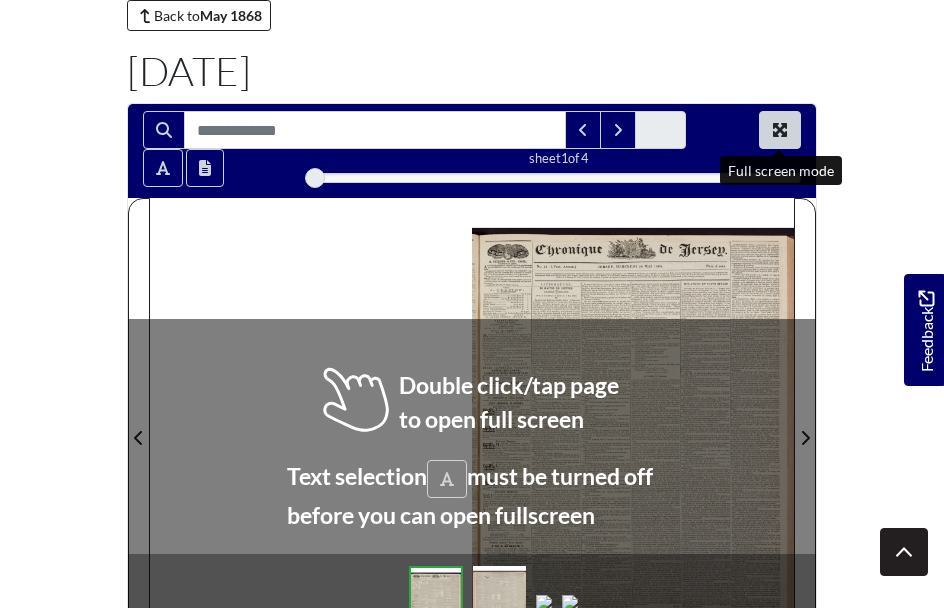 click at bounding box center [780, 130] 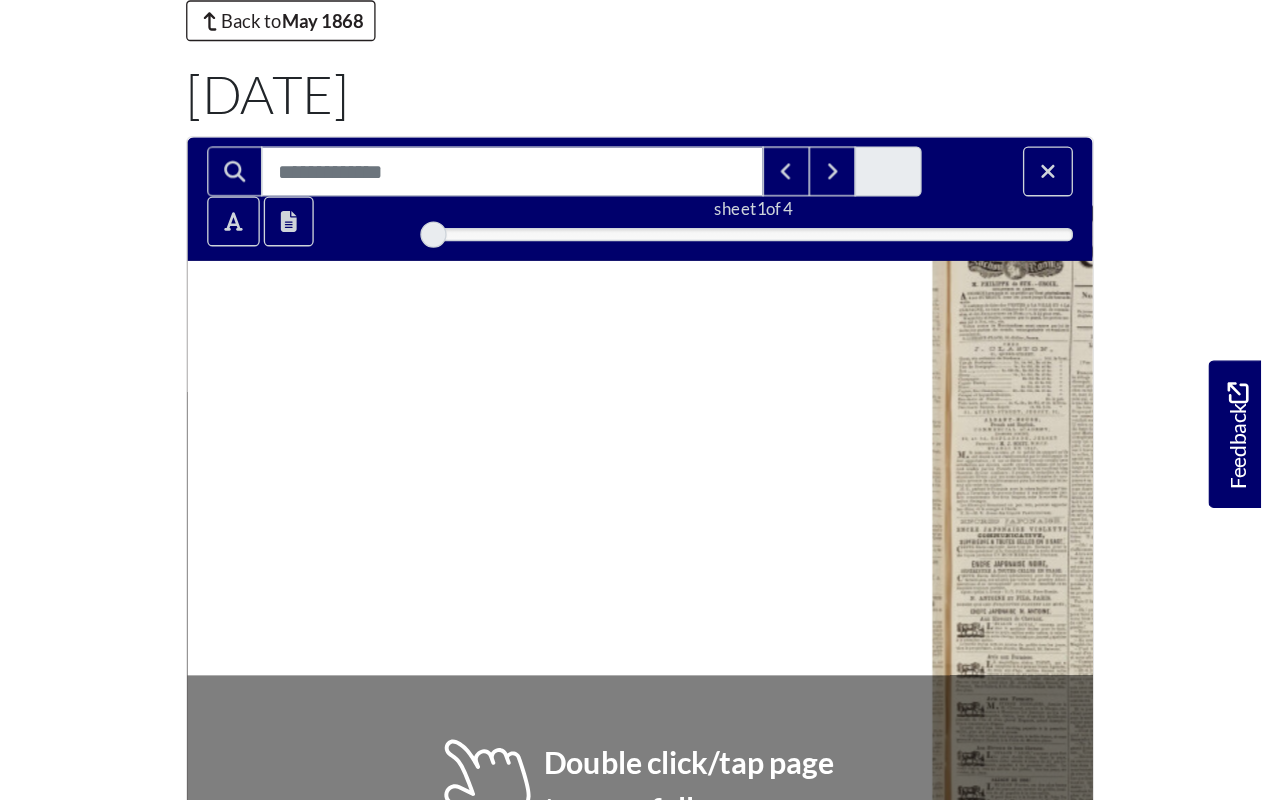 scroll, scrollTop: 0, scrollLeft: 0, axis: both 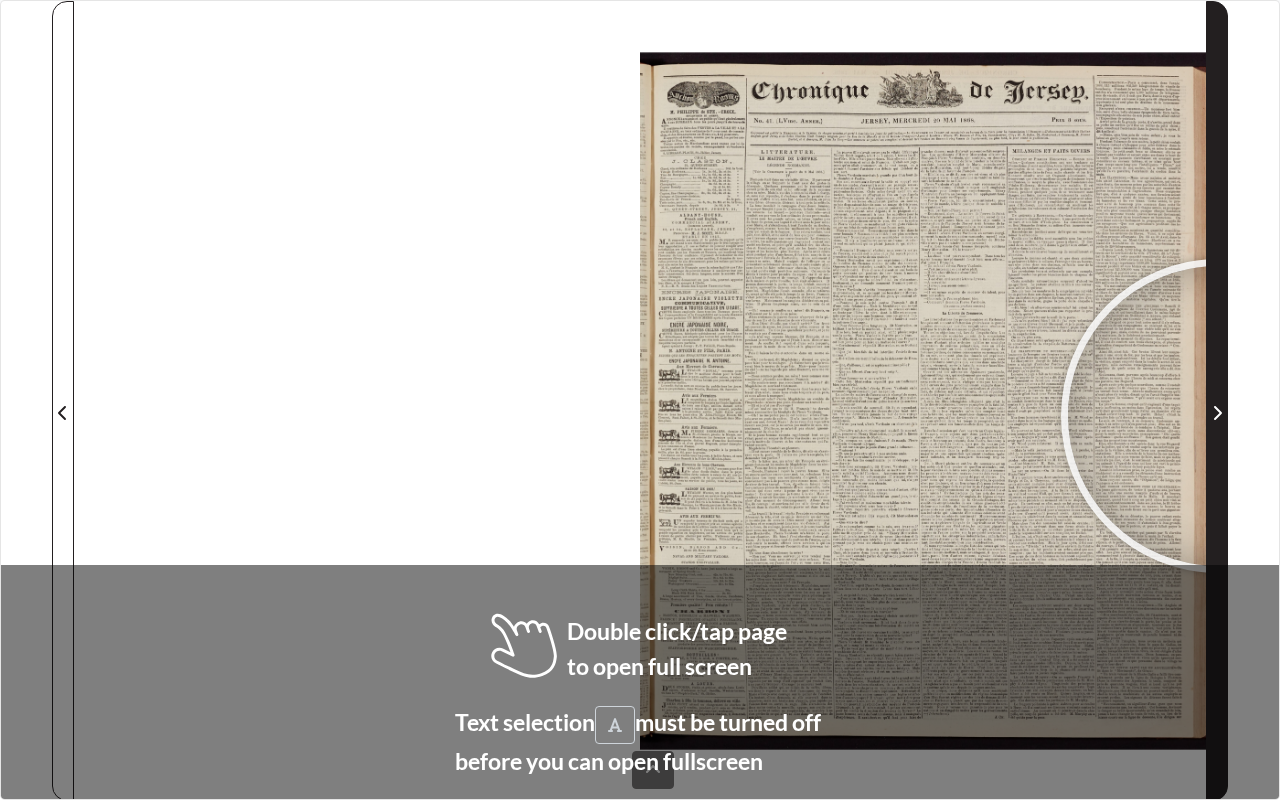 click at bounding box center (1218, 413) 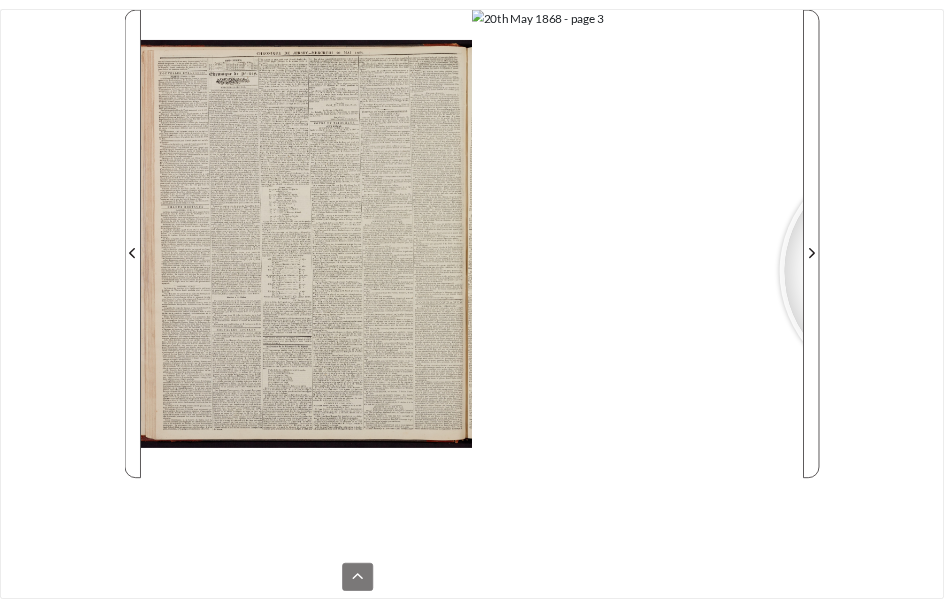scroll, scrollTop: 150, scrollLeft: 0, axis: vertical 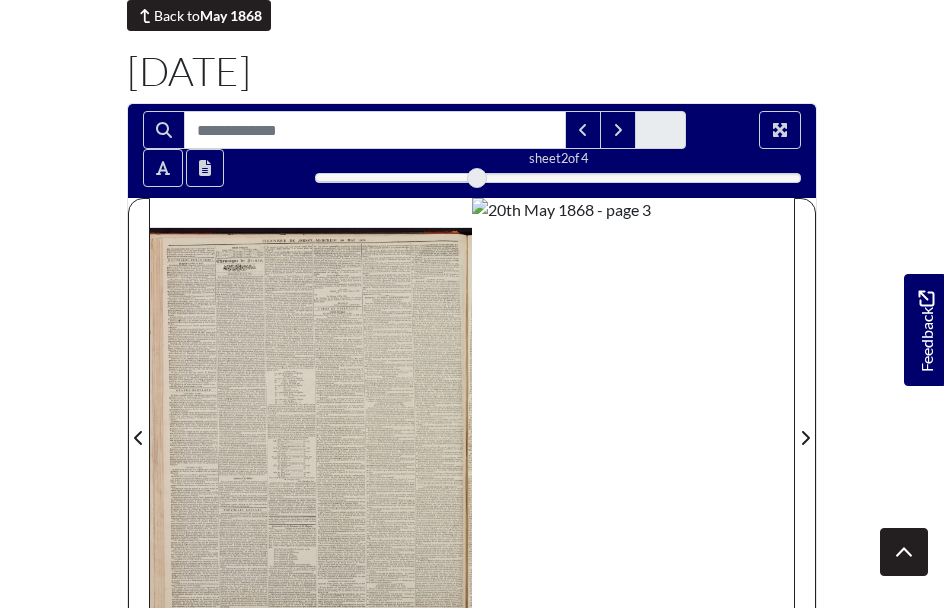 click on "[MONTH] [YEAR]" at bounding box center [231, 15] 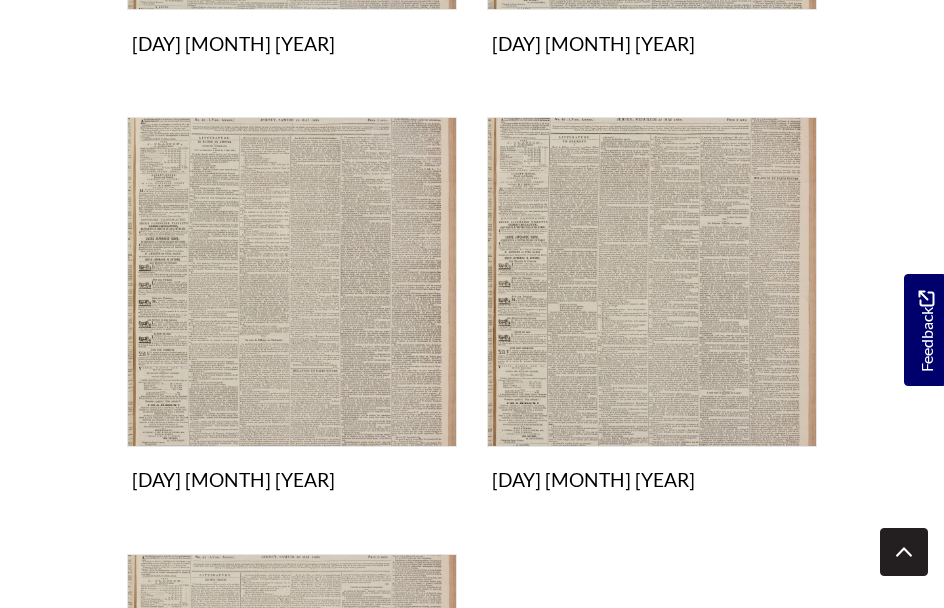 scroll, scrollTop: 1728, scrollLeft: 0, axis: vertical 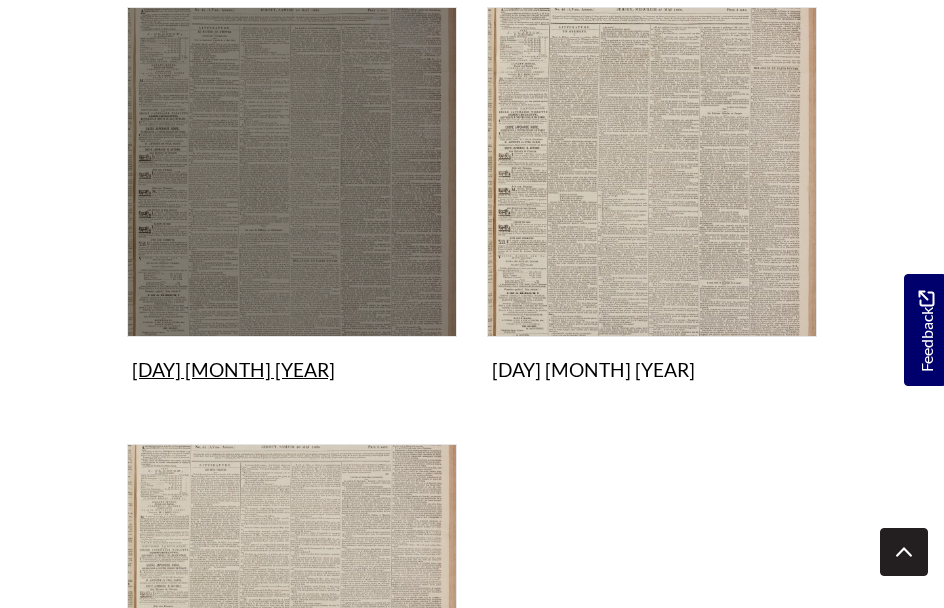 click on "23rd May 1868
Collection" at bounding box center [292, 198] 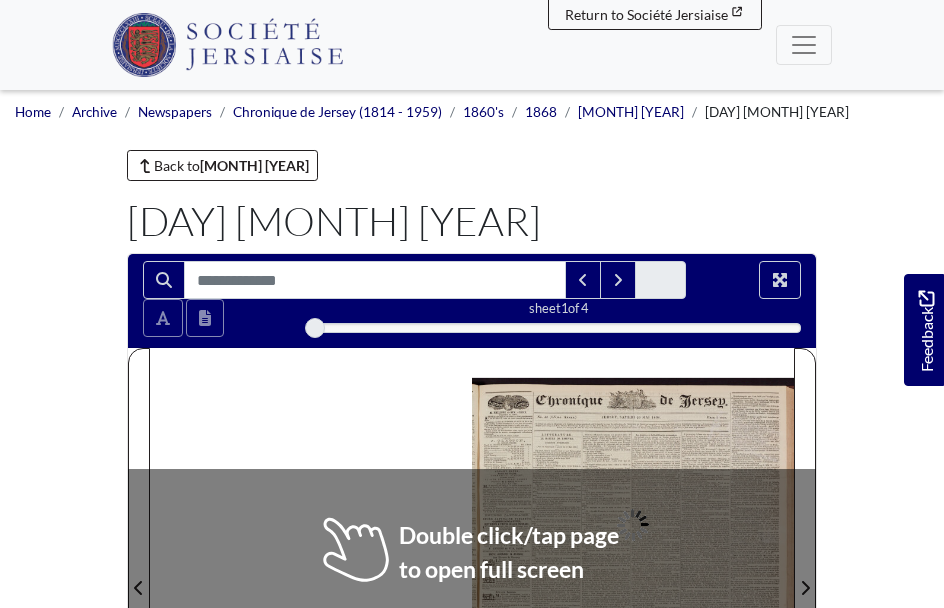 scroll, scrollTop: 0, scrollLeft: 0, axis: both 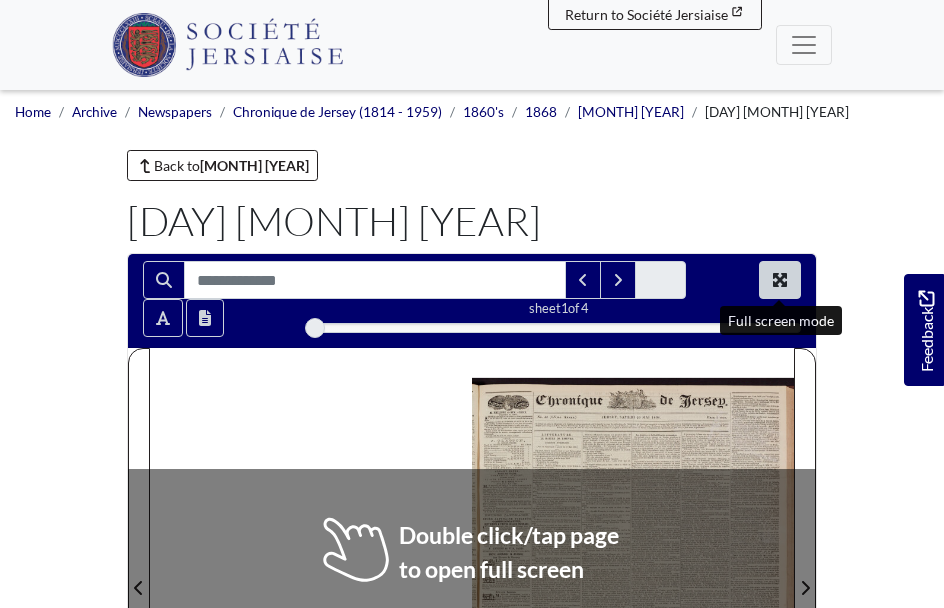 click at bounding box center (780, 280) 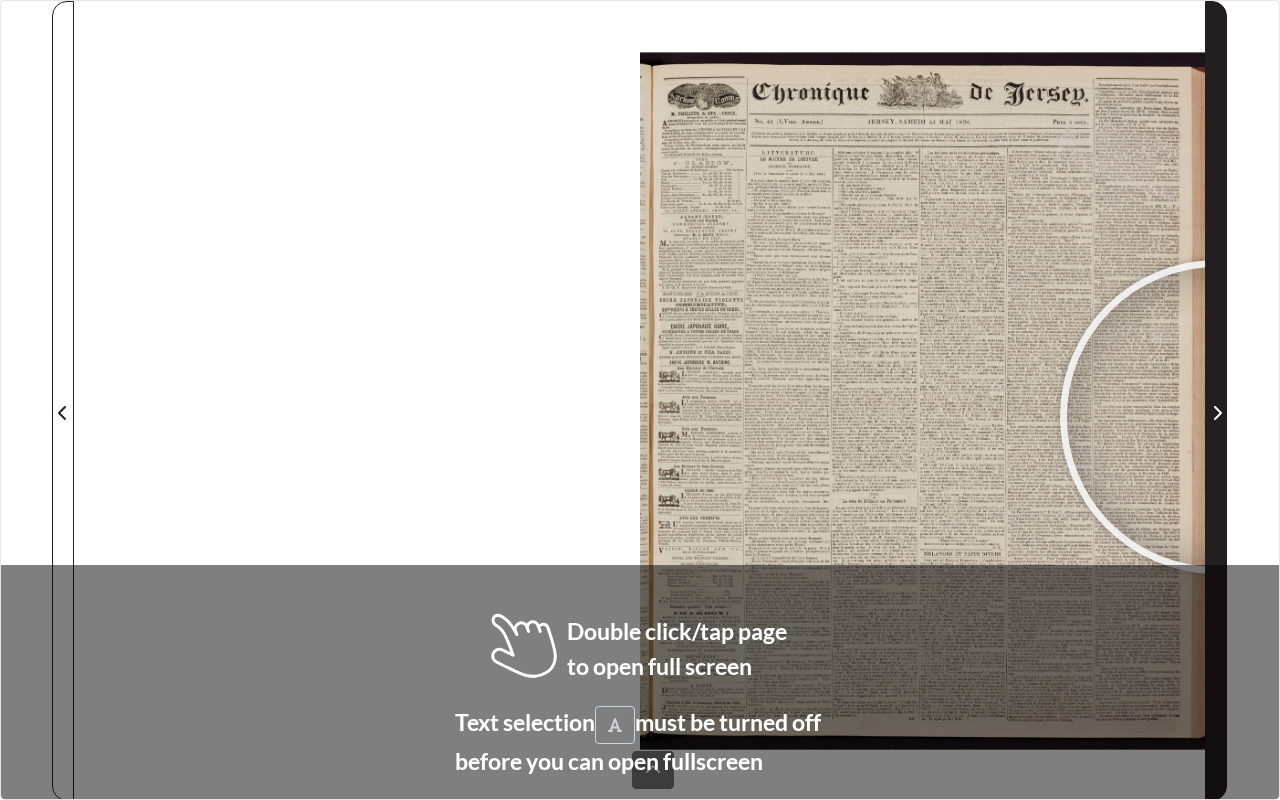 click at bounding box center [1218, 413] 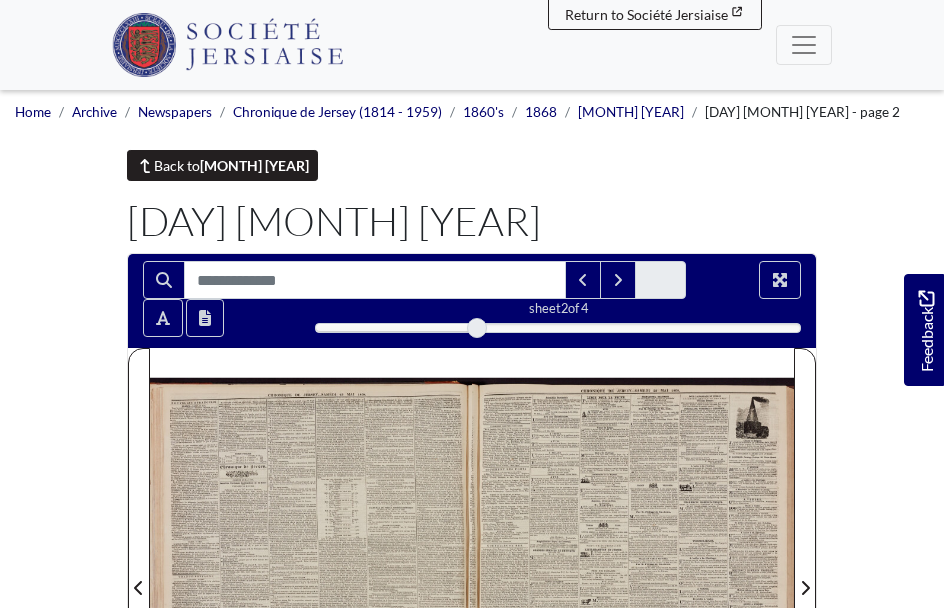 click on "Back to  May 1868" at bounding box center (222, 165) 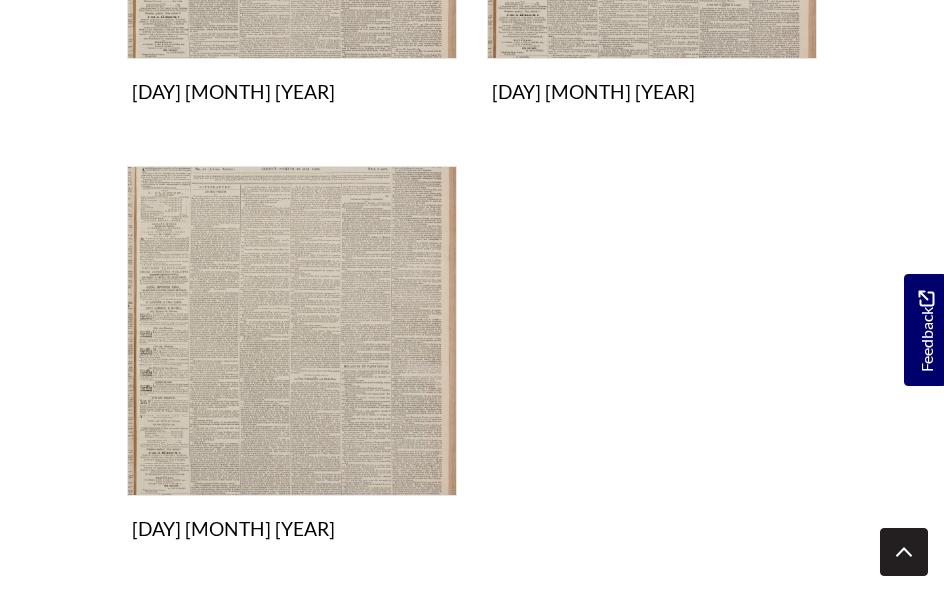 scroll, scrollTop: 2047, scrollLeft: 0, axis: vertical 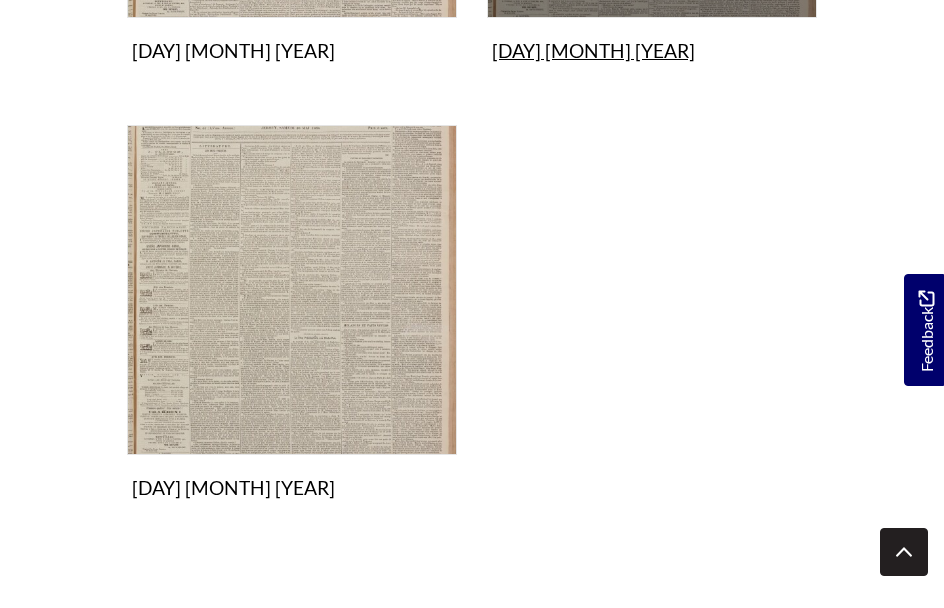 click on "27th May 1868
Collection" at bounding box center [652, -121] 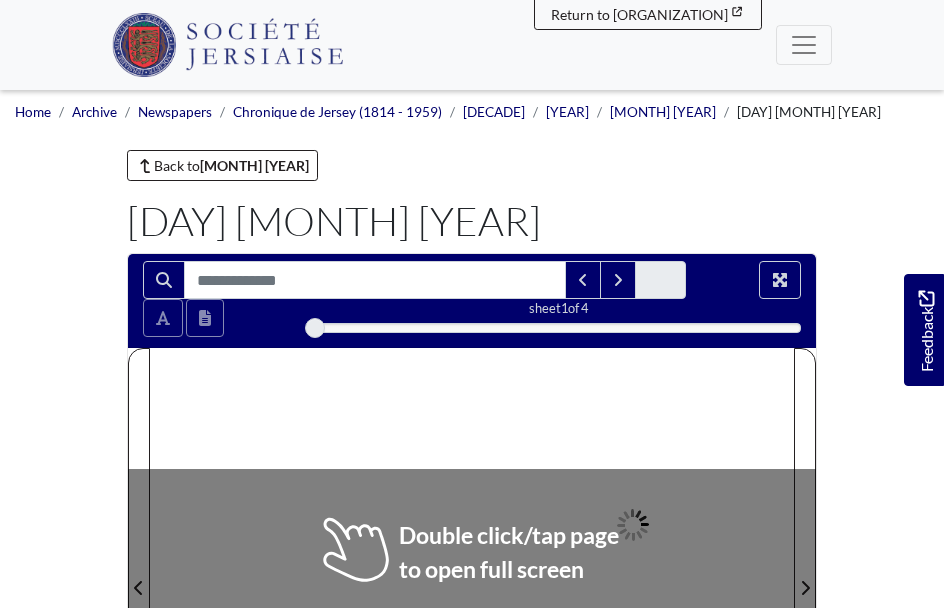 scroll, scrollTop: 0, scrollLeft: 0, axis: both 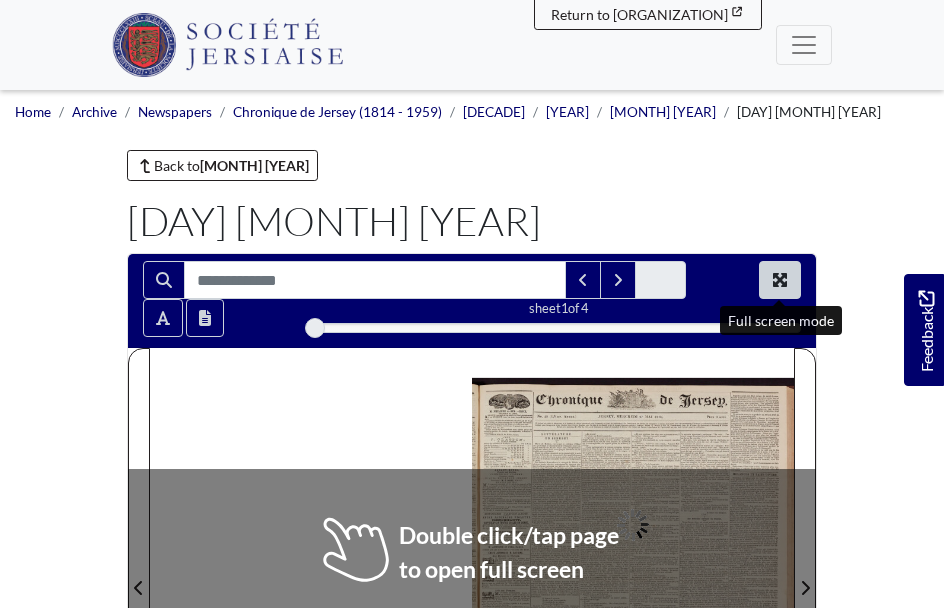 click at bounding box center [780, 280] 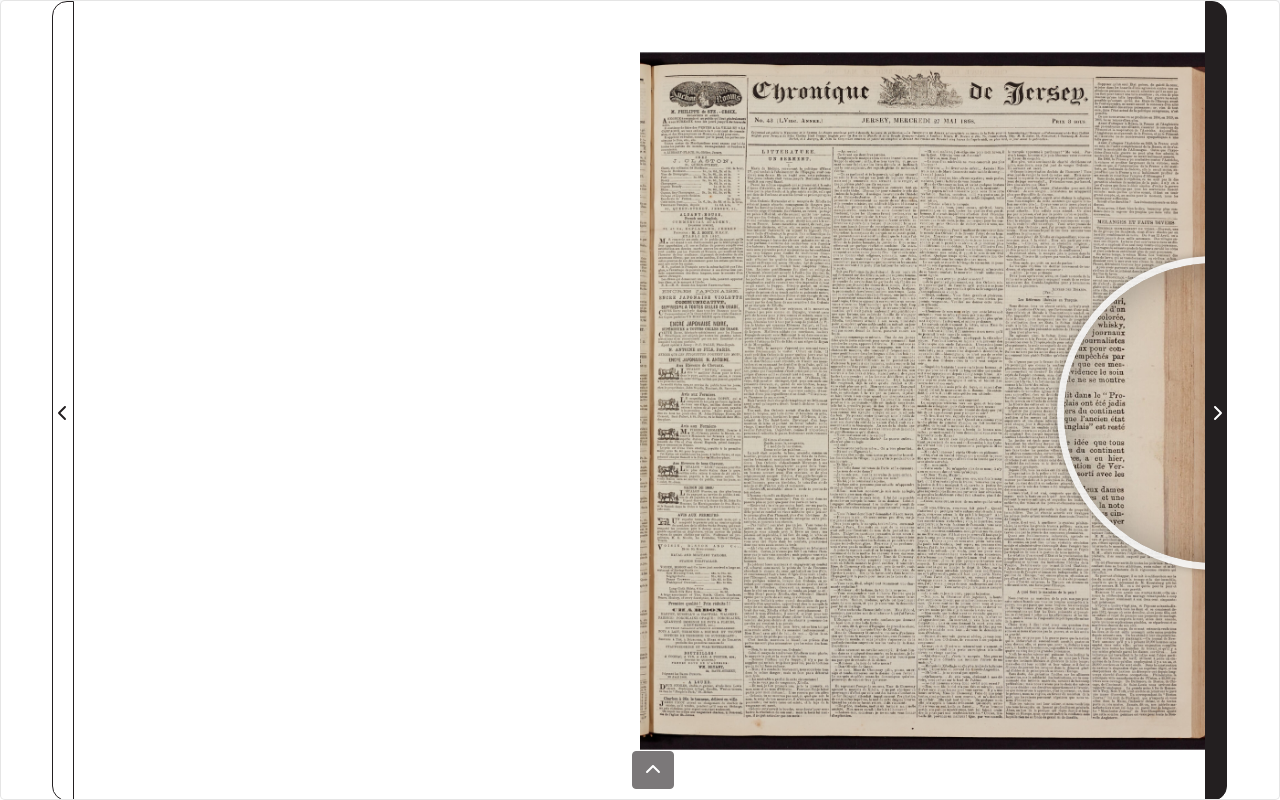 click at bounding box center (1217, 413) 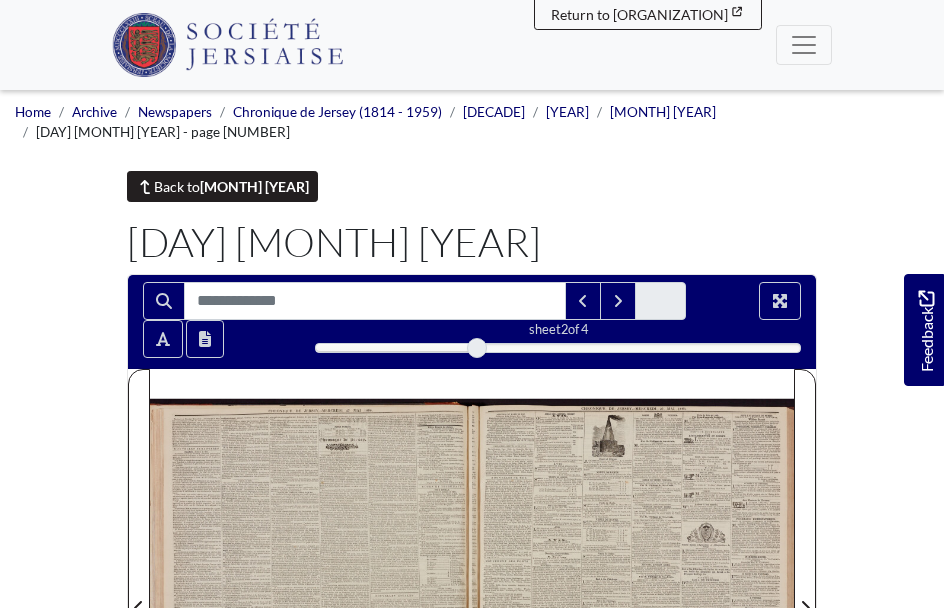click on "[MONTH] [YEAR]" at bounding box center (254, 186) 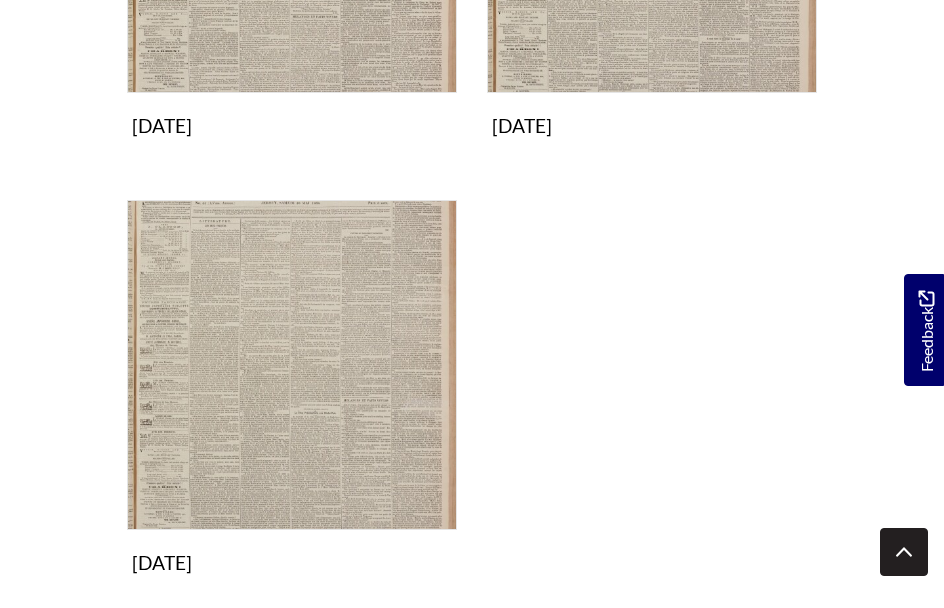 scroll, scrollTop: 1971, scrollLeft: 0, axis: vertical 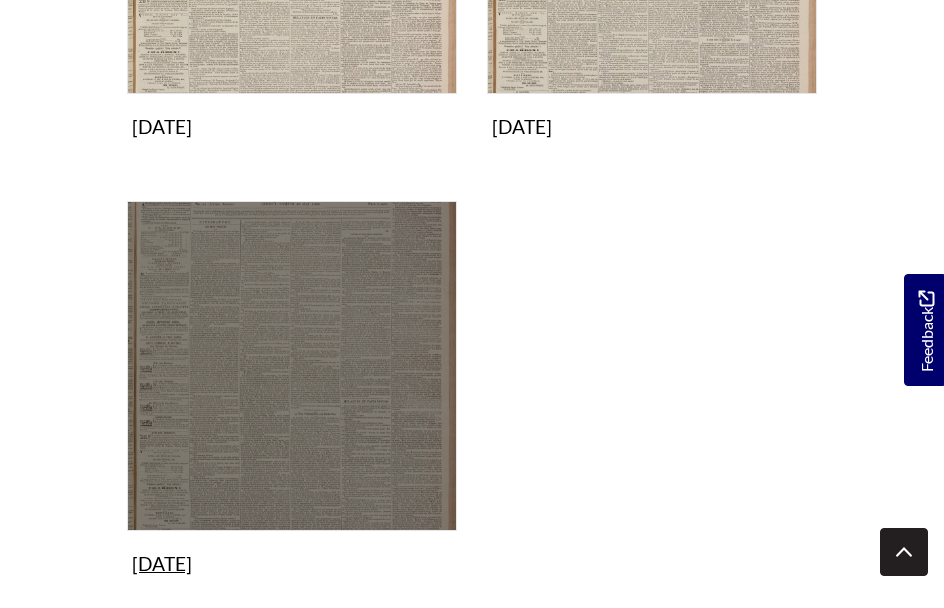 click on "30th May 1868
Collection" at bounding box center [292, 392] 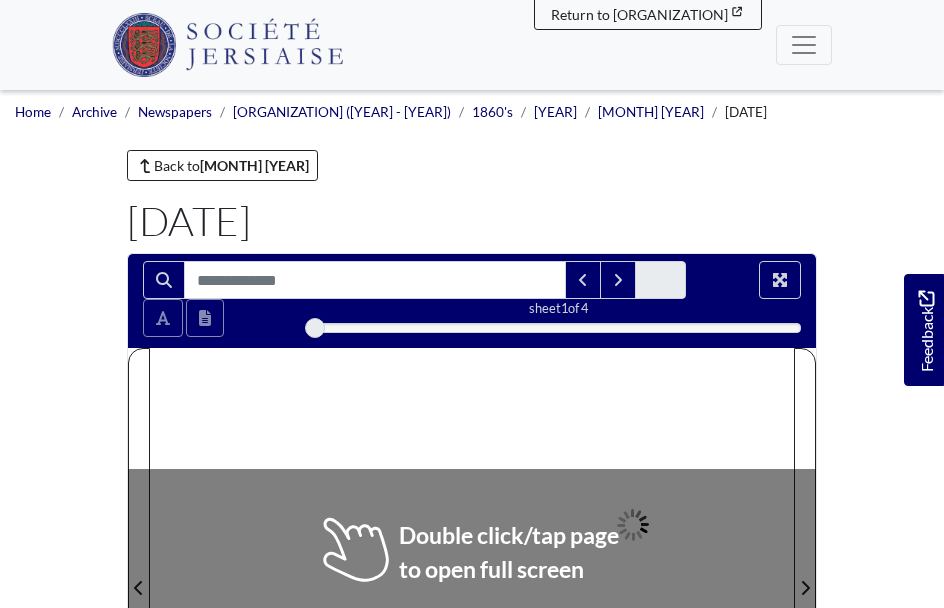 scroll, scrollTop: 0, scrollLeft: 0, axis: both 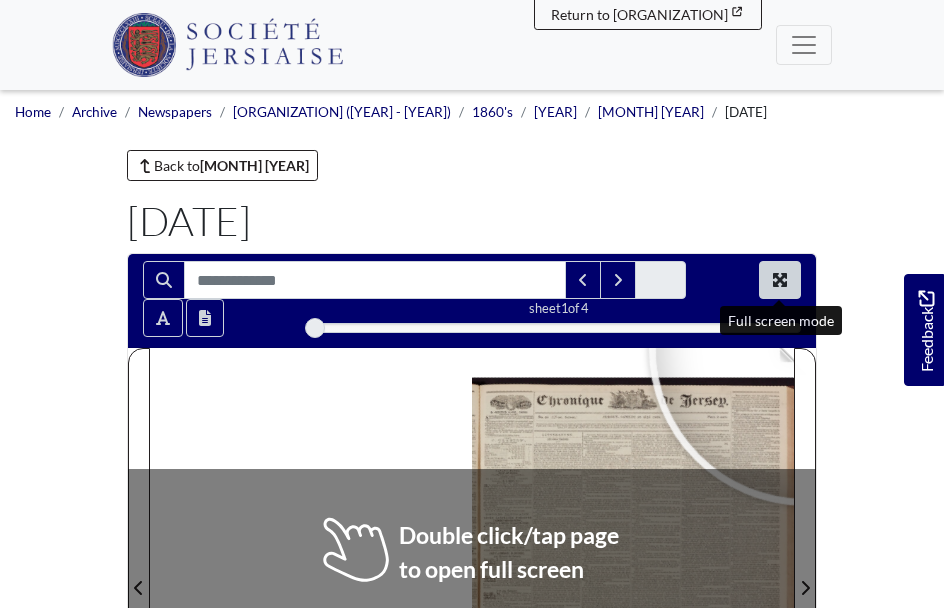click at bounding box center [780, 280] 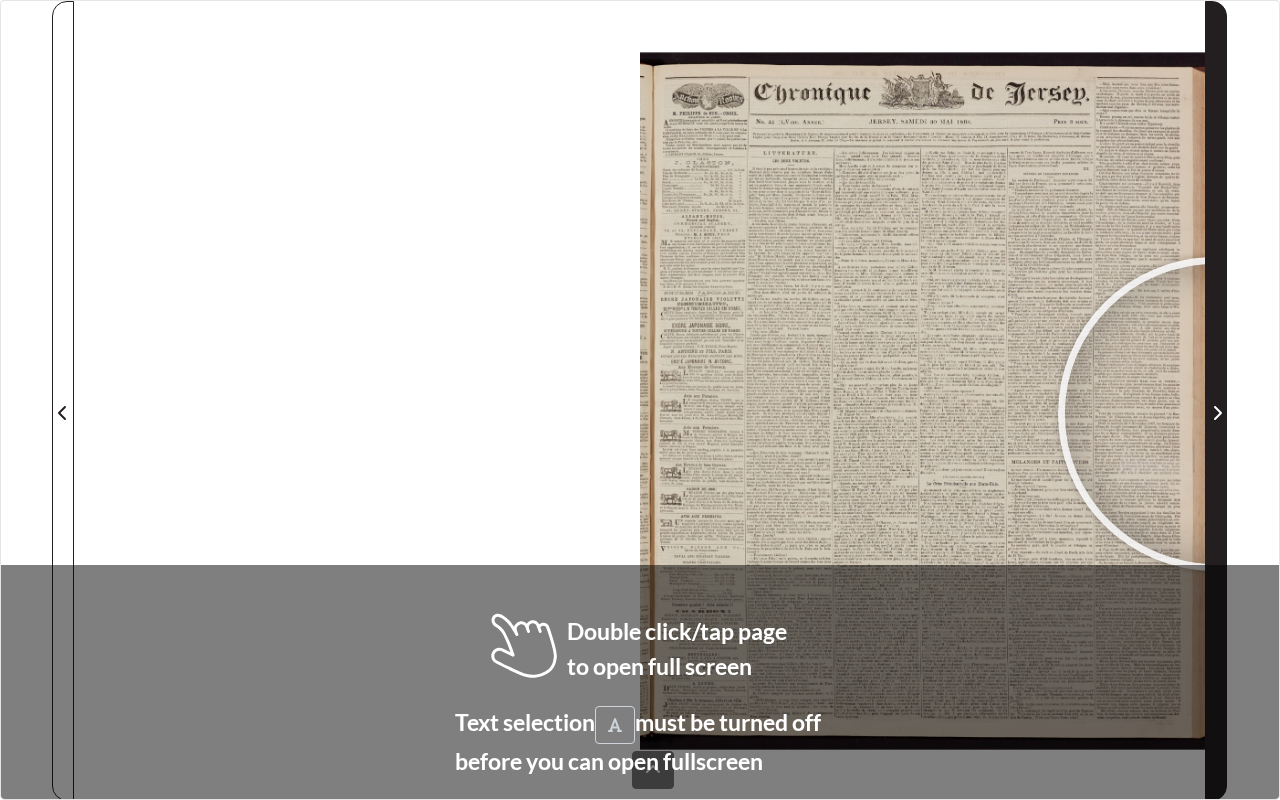 click at bounding box center (1217, 413) 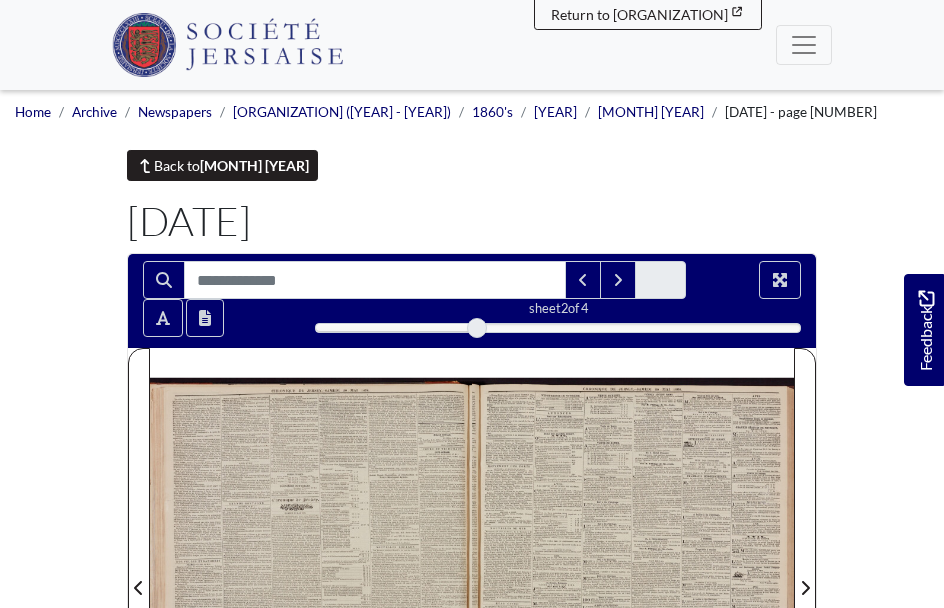 click on "May 1868" at bounding box center (254, 165) 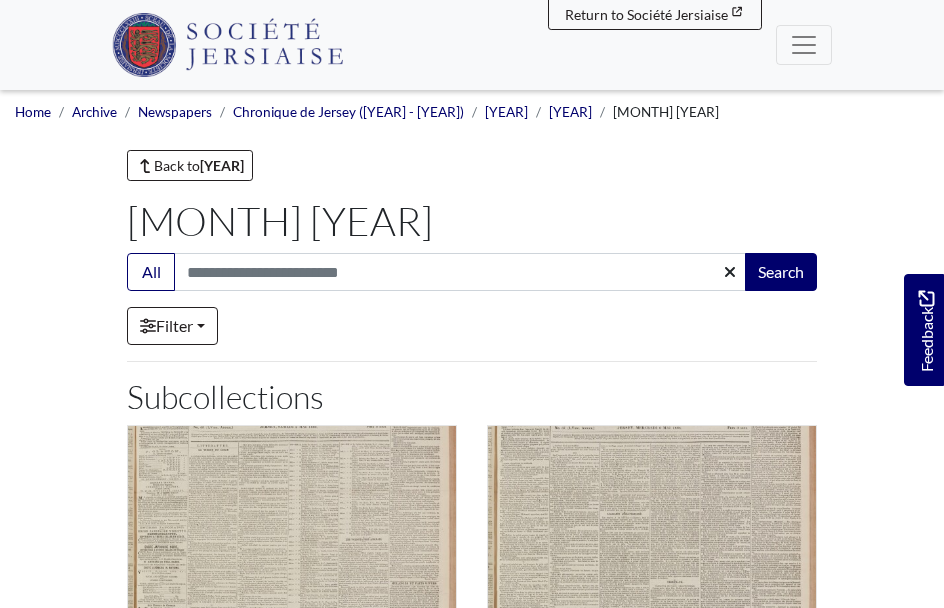 scroll, scrollTop: 0, scrollLeft: 0, axis: both 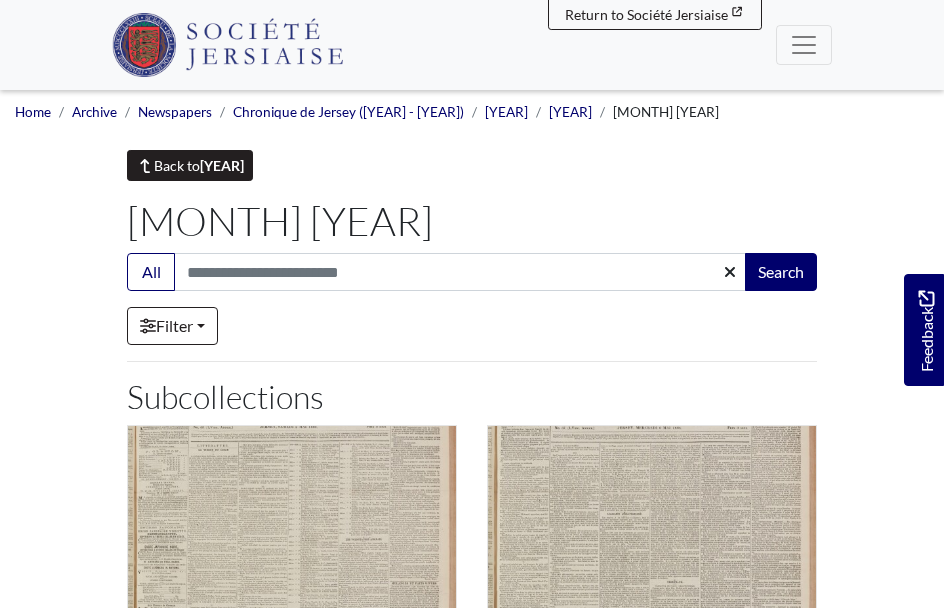 click on "Back to  [YEAR]" at bounding box center (190, 165) 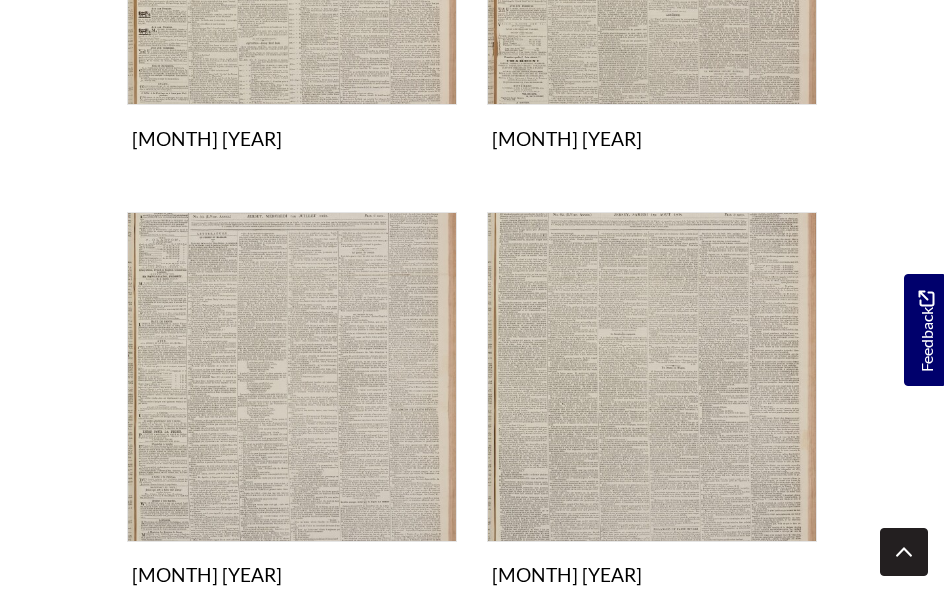 scroll, scrollTop: 1365, scrollLeft: 0, axis: vertical 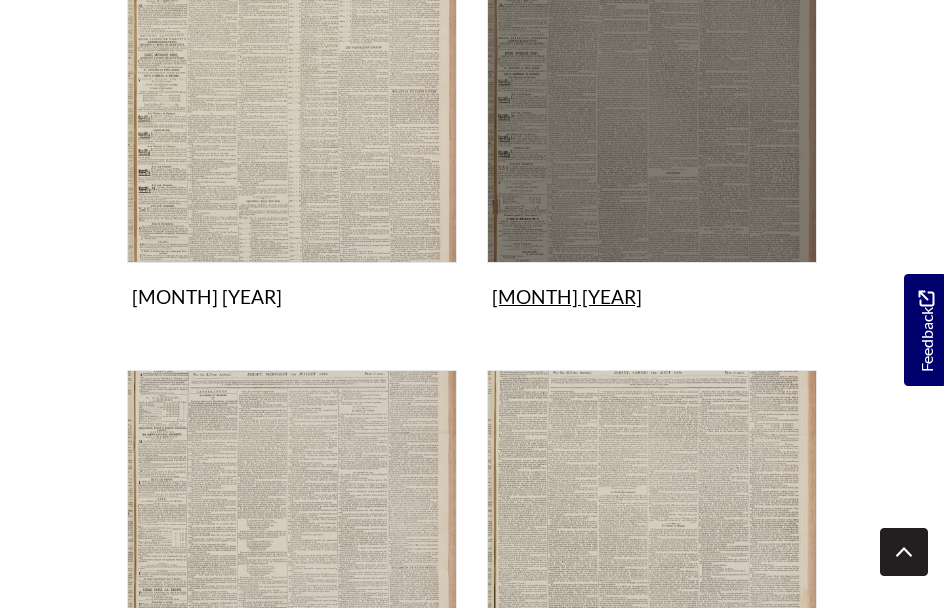 click on "June 1868
Collection" at bounding box center [652, 124] 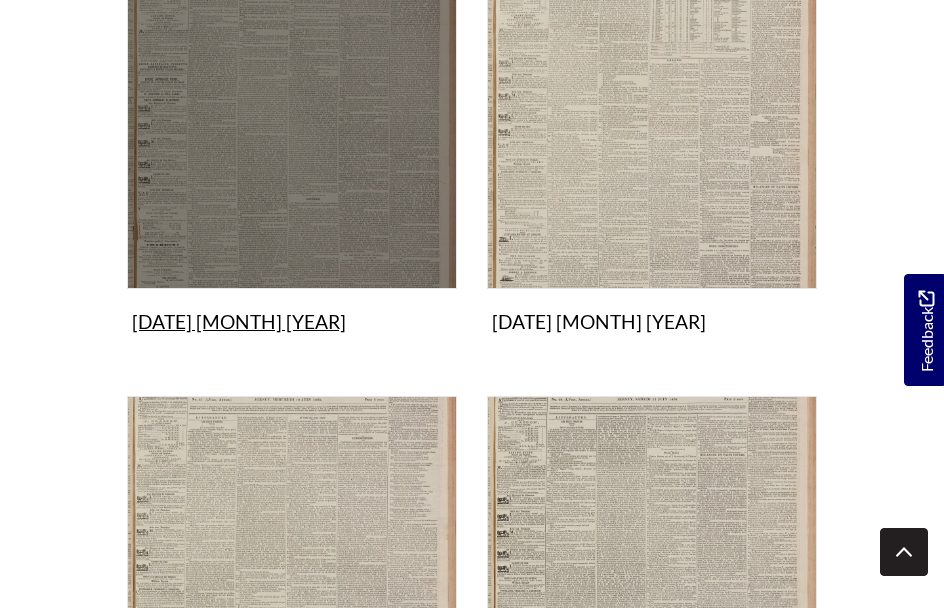 scroll, scrollTop: 482, scrollLeft: 0, axis: vertical 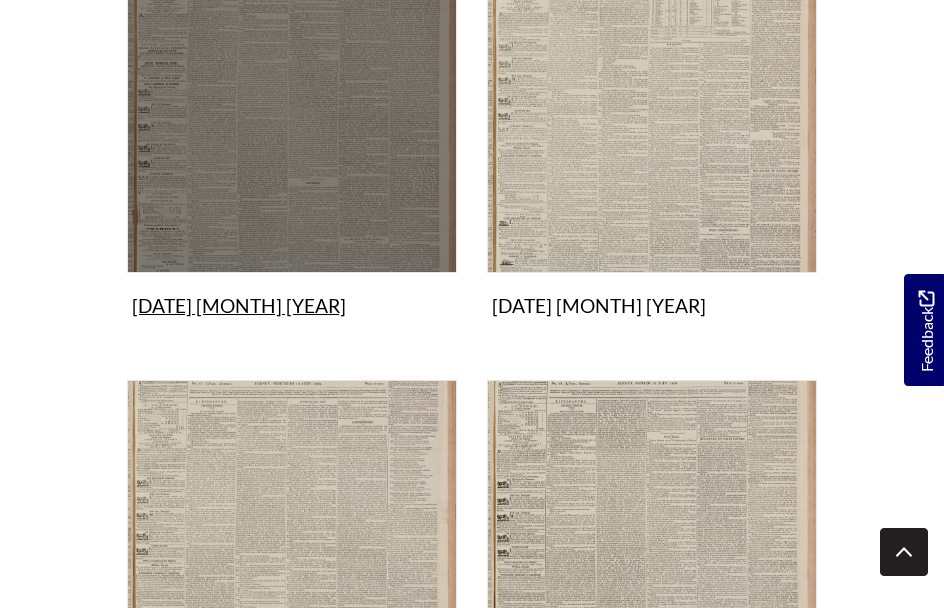 click on "3rd June 1868
Collection" at bounding box center (292, 134) 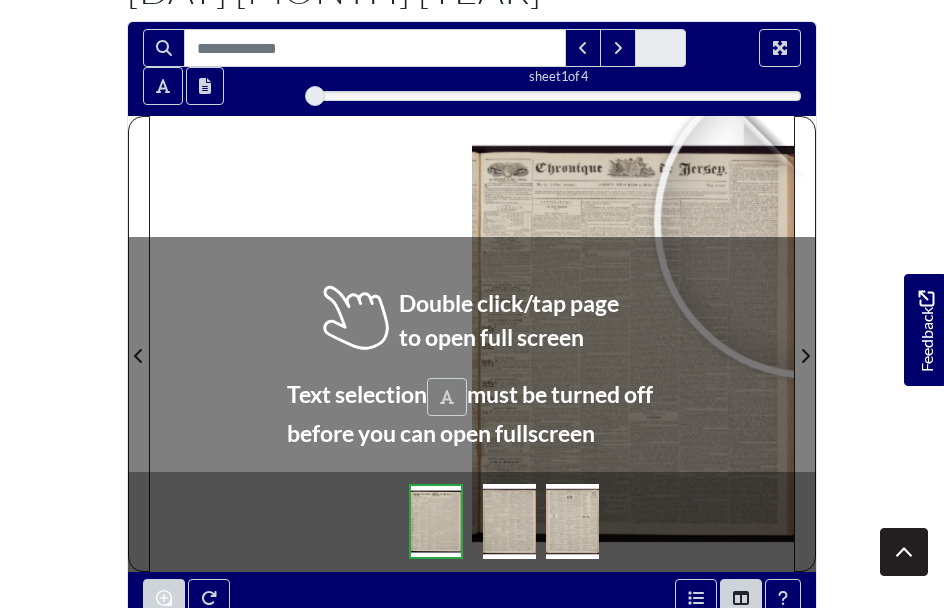 scroll, scrollTop: 230, scrollLeft: 0, axis: vertical 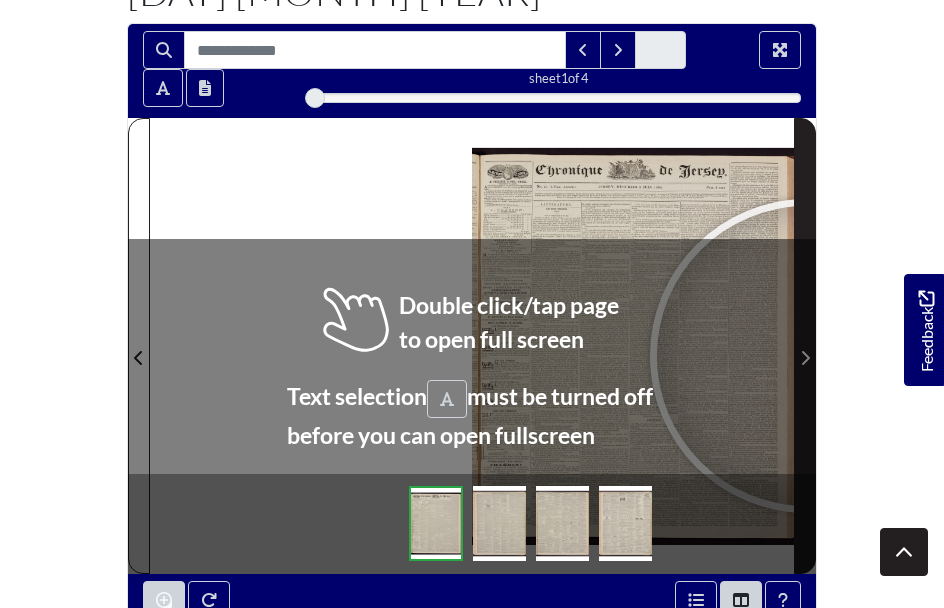 click at bounding box center (806, 358) 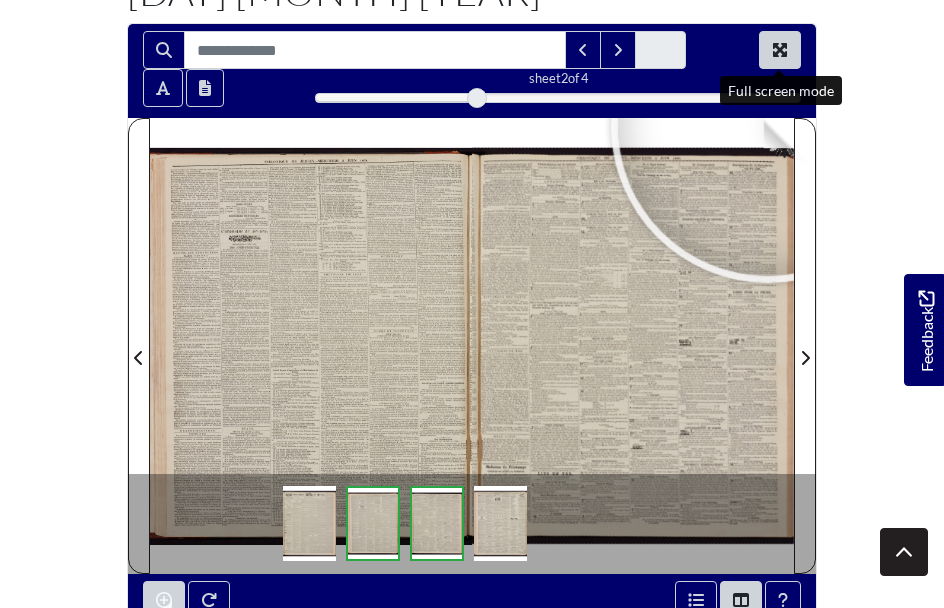 click at bounding box center (780, 50) 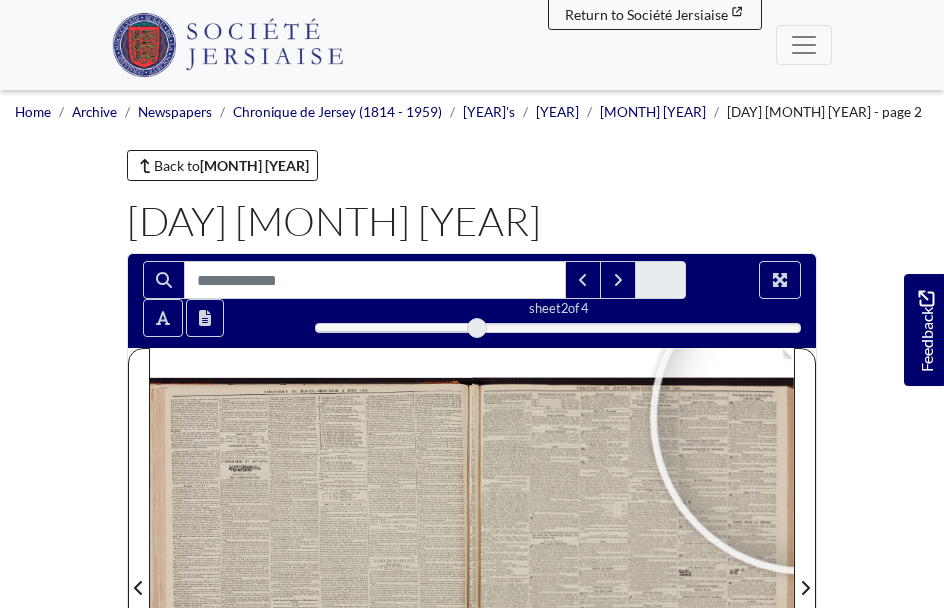 scroll, scrollTop: 0, scrollLeft: 0, axis: both 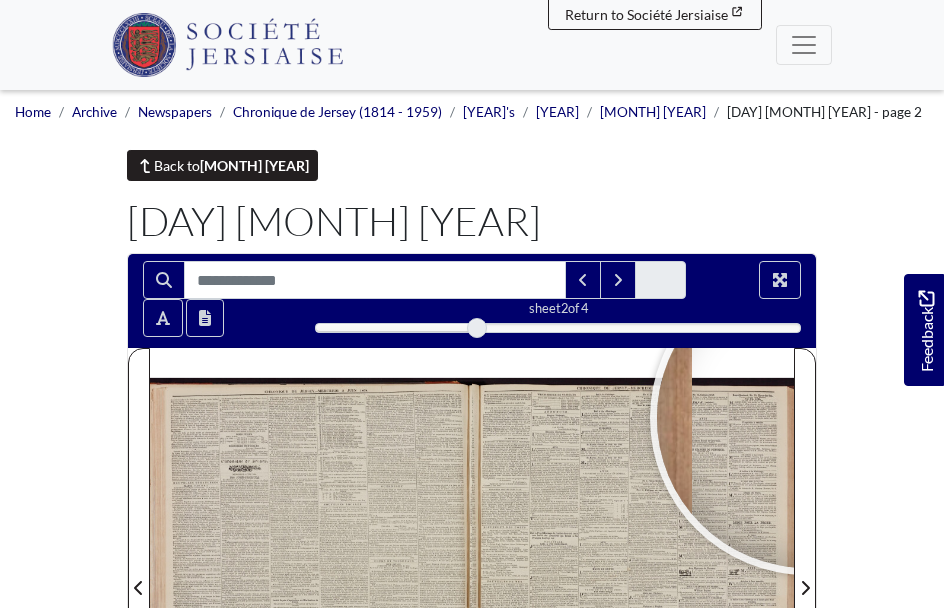 click on "[MONTH] [YEAR]" at bounding box center [254, 165] 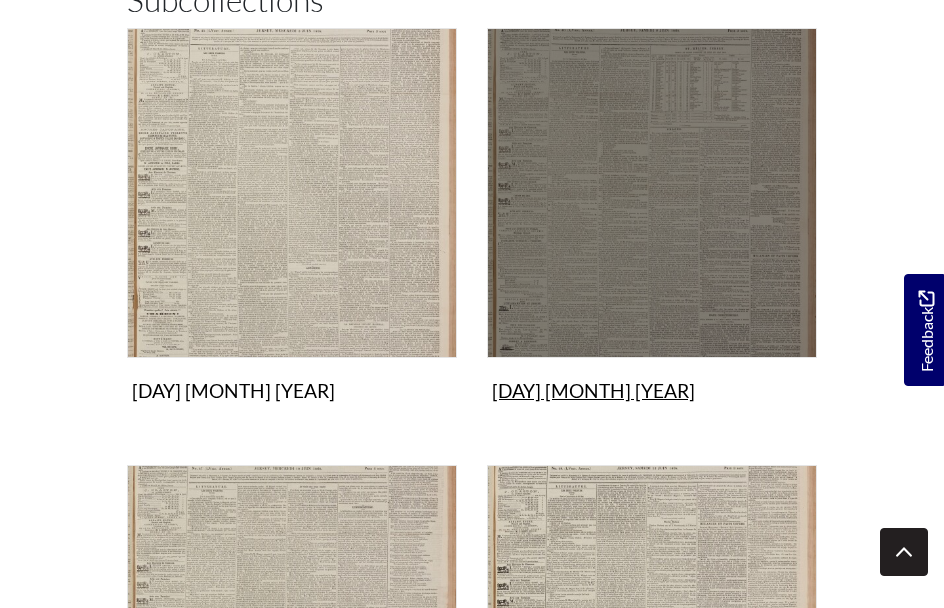 scroll, scrollTop: 432, scrollLeft: 0, axis: vertical 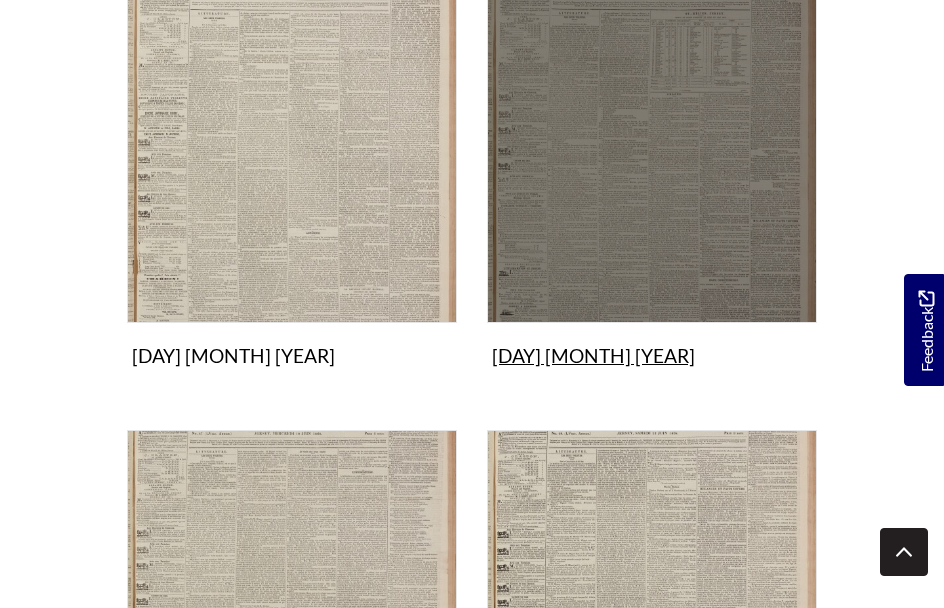 click on "[DAY] [MONTH] [YEAR]
Collection" at bounding box center [652, 184] 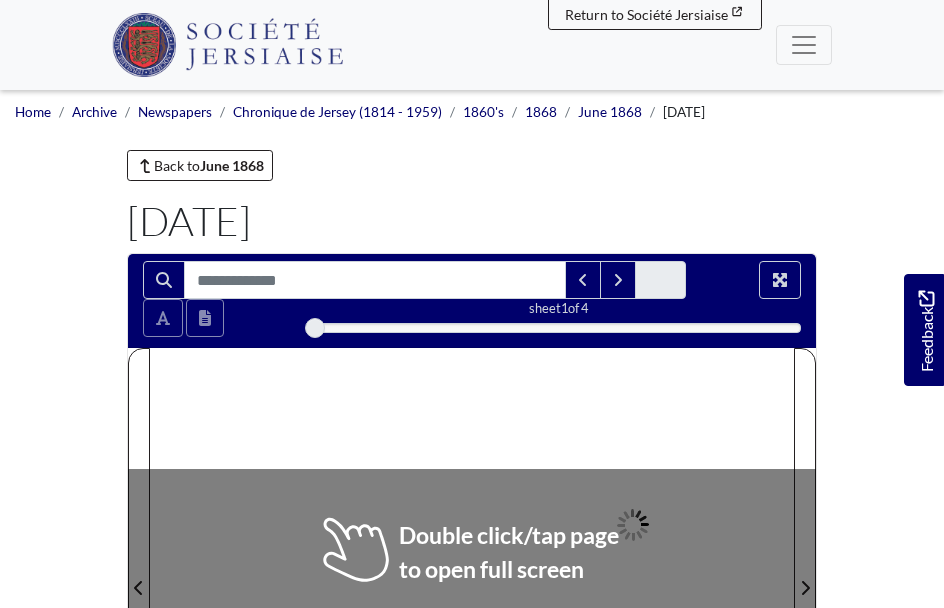 scroll, scrollTop: 0, scrollLeft: 0, axis: both 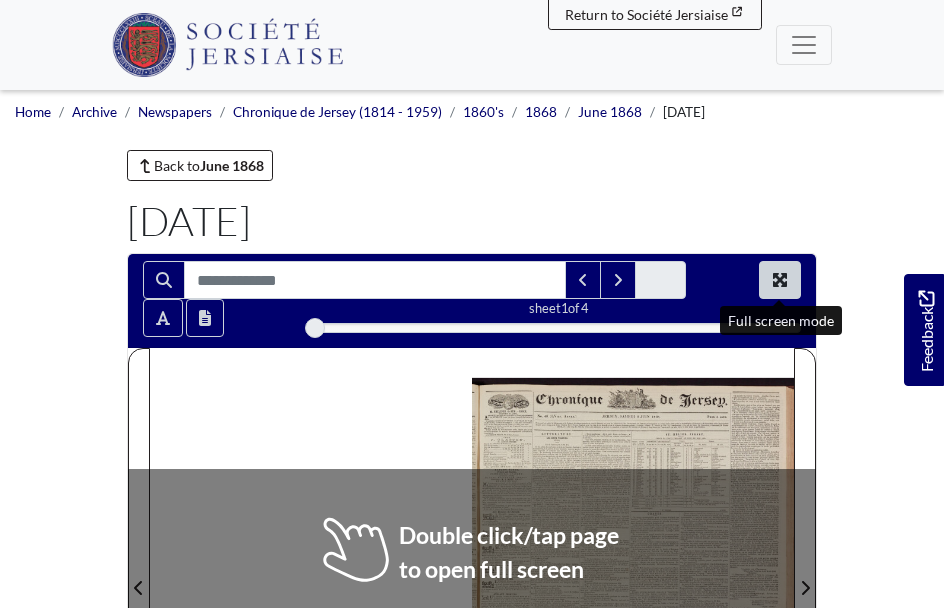 click at bounding box center [780, 280] 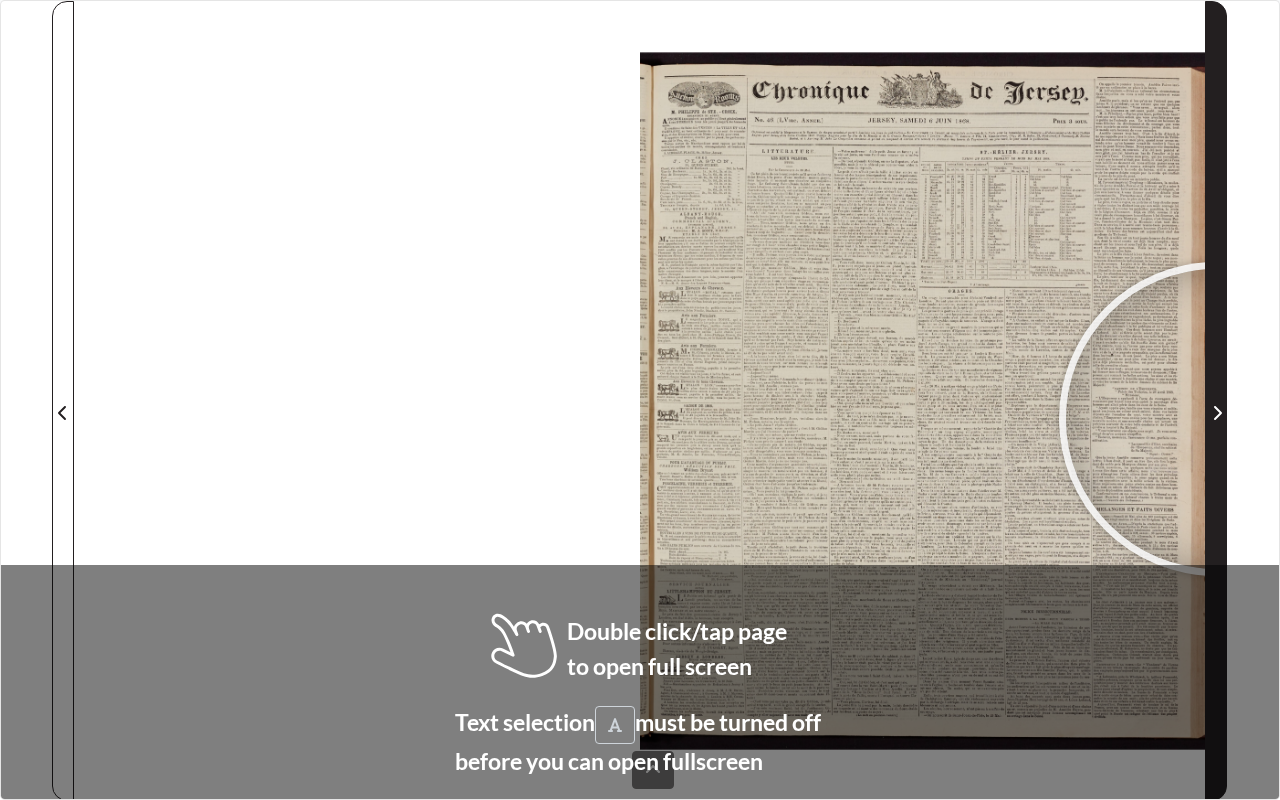 click at bounding box center (1218, 413) 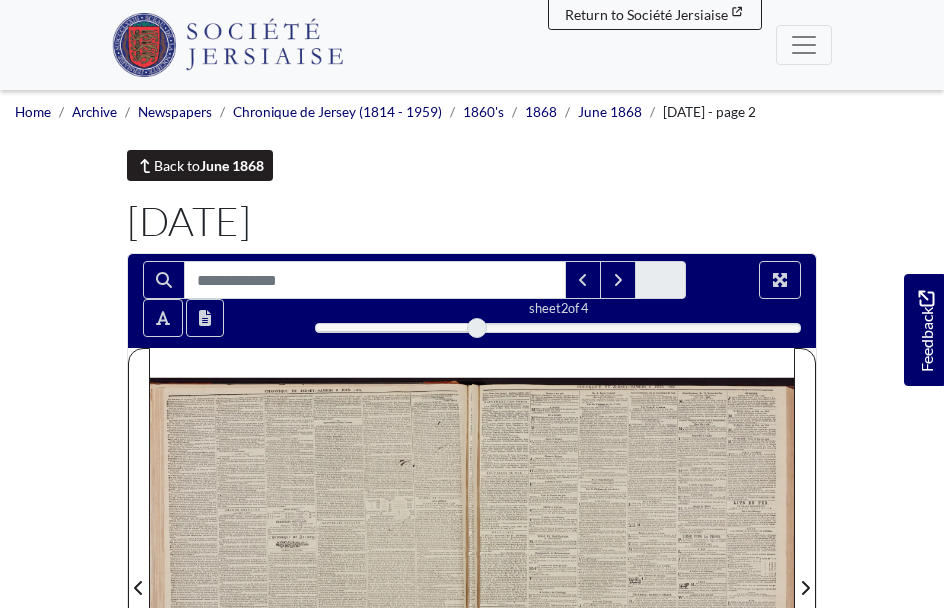 click on "[MONTH] [YEAR]" at bounding box center [232, 165] 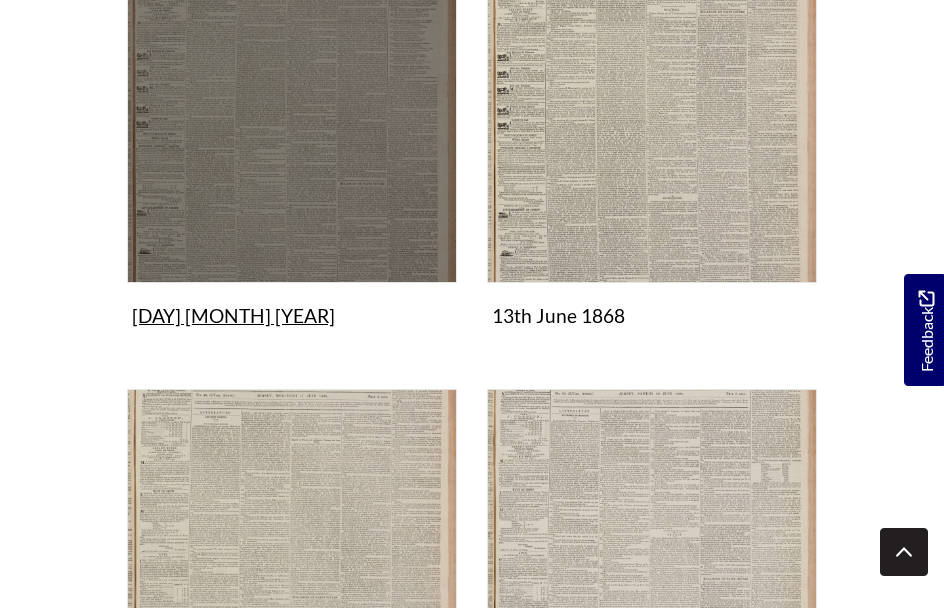 scroll, scrollTop: 920, scrollLeft: 0, axis: vertical 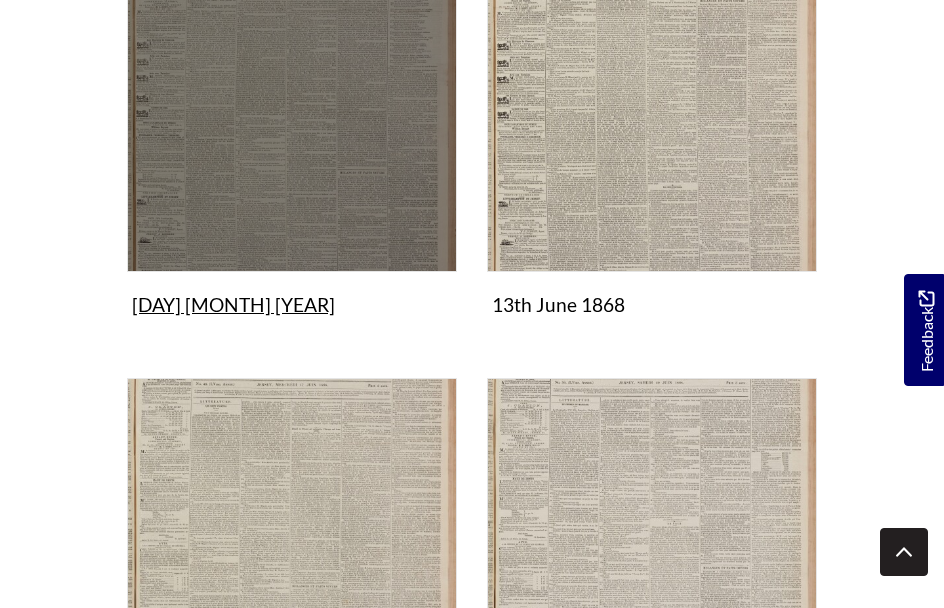 click on "10th June 1868
Collection" at bounding box center [292, 133] 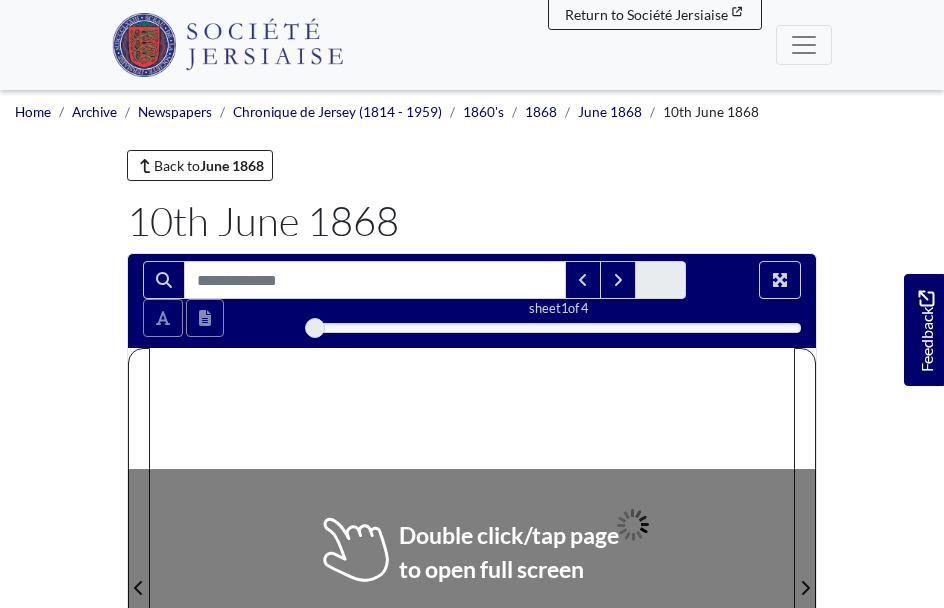 scroll, scrollTop: 0, scrollLeft: 0, axis: both 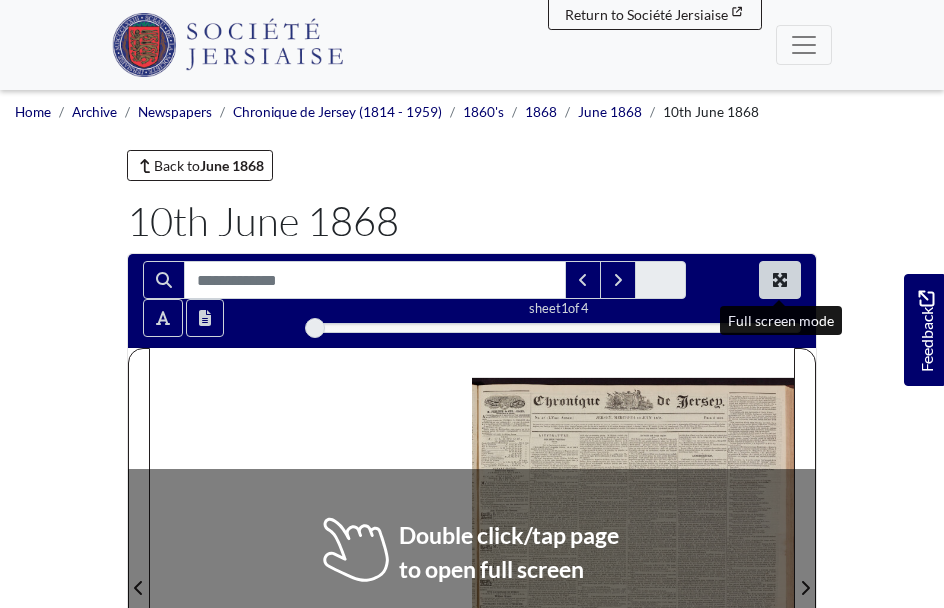 click at bounding box center (780, 280) 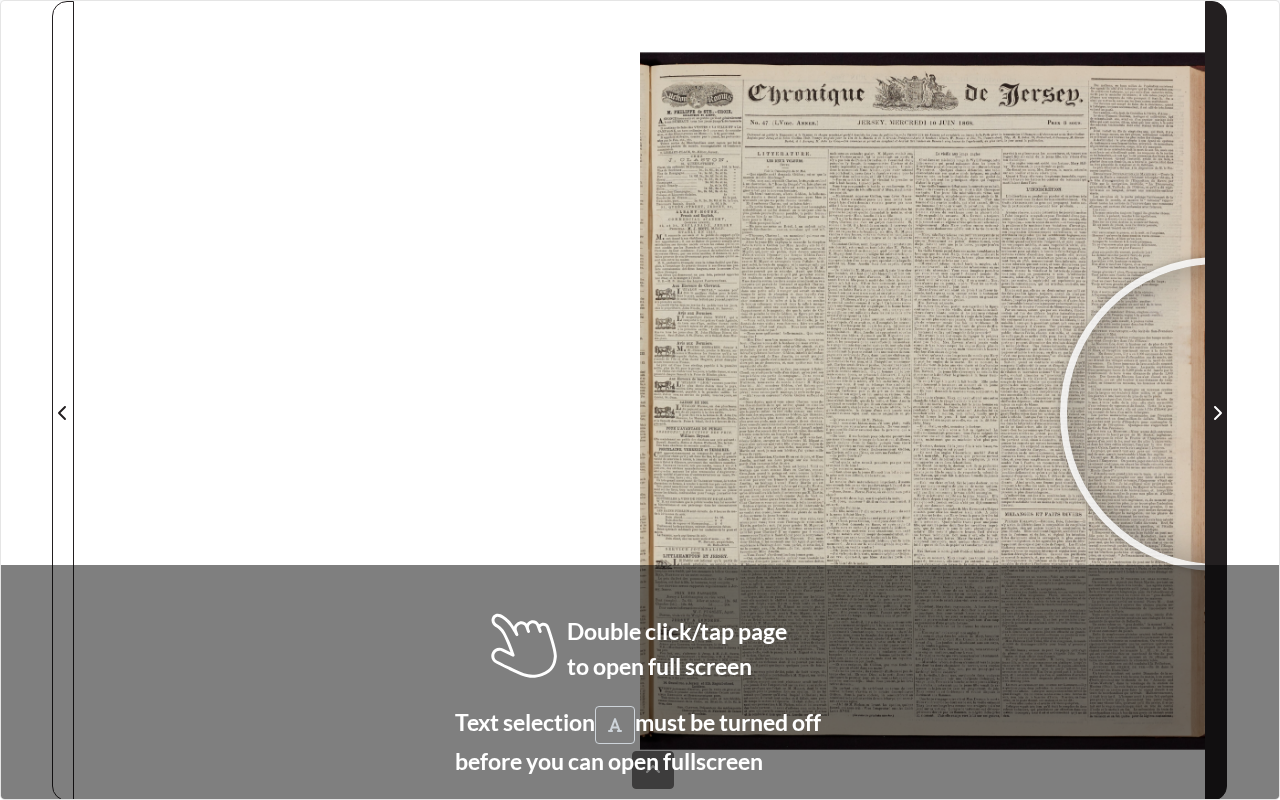 click at bounding box center (1217, 413) 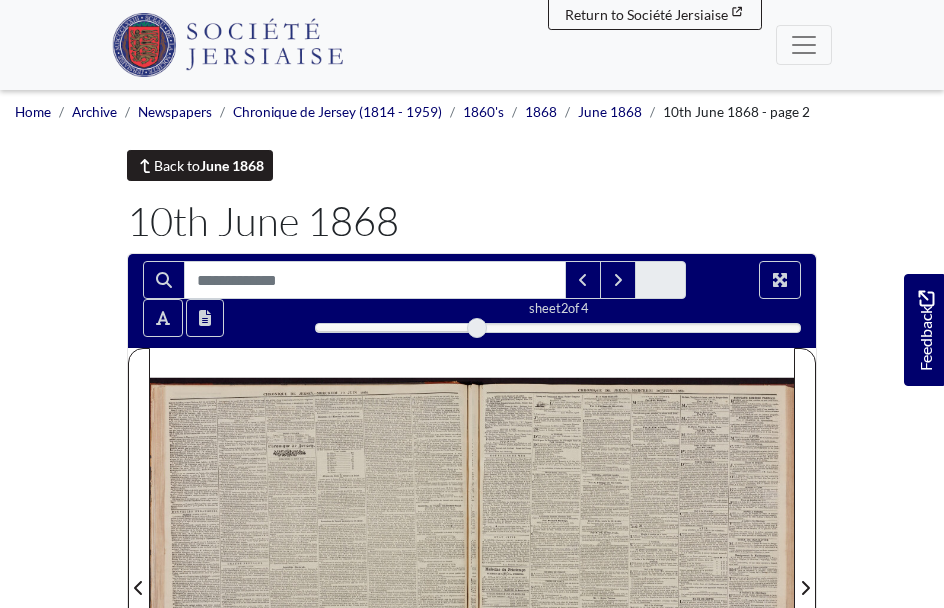 click on "Back to  June 1868" at bounding box center (200, 165) 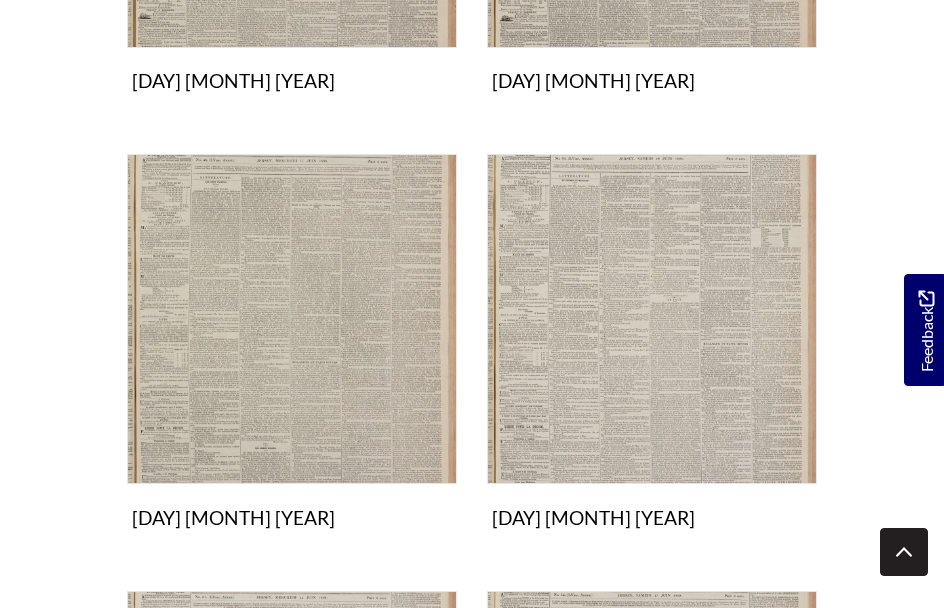 scroll, scrollTop: 1045, scrollLeft: 0, axis: vertical 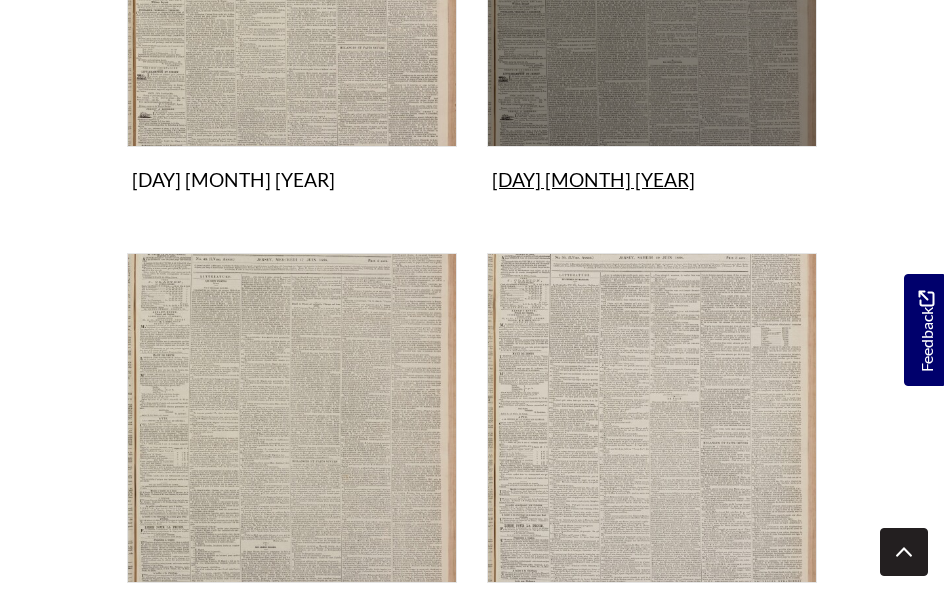 click on "[DAY] [MONTH] [YEAR]
[COLLECTION]" at bounding box center (652, 8) 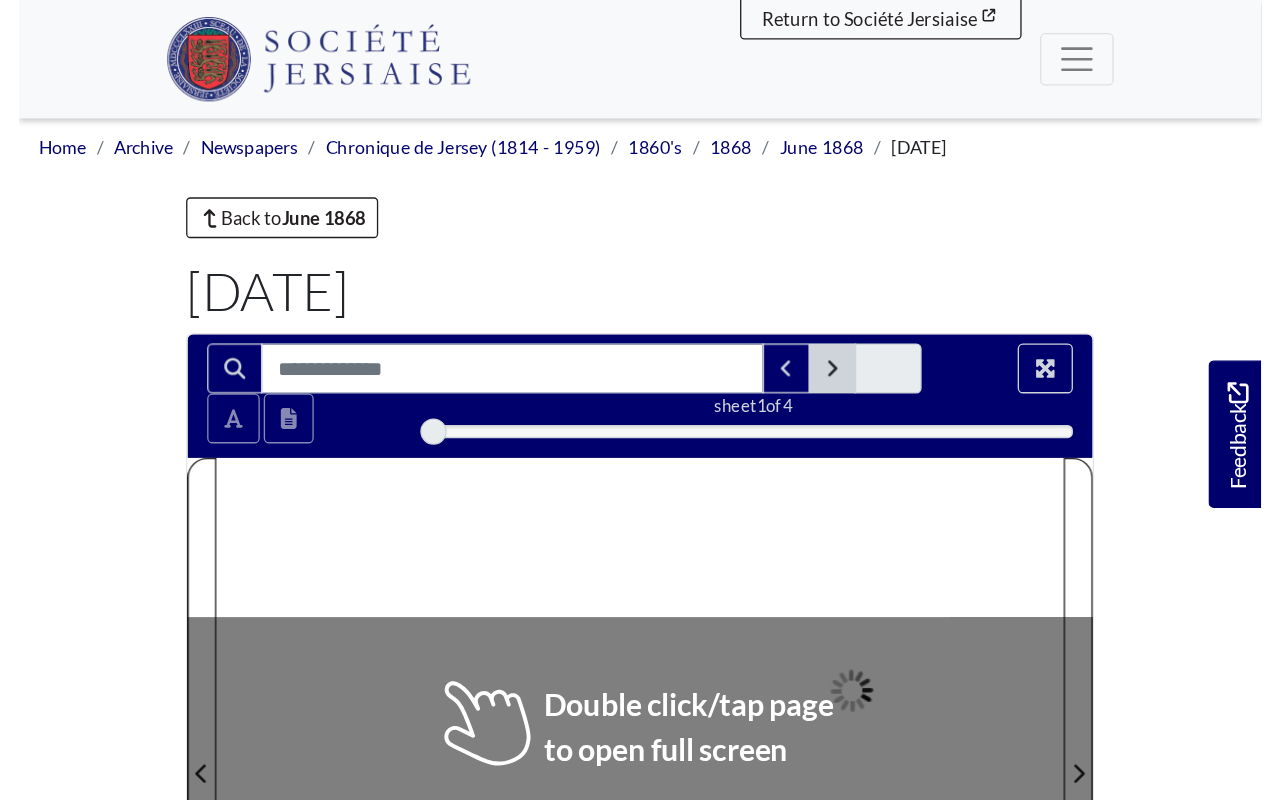 scroll, scrollTop: 0, scrollLeft: 0, axis: both 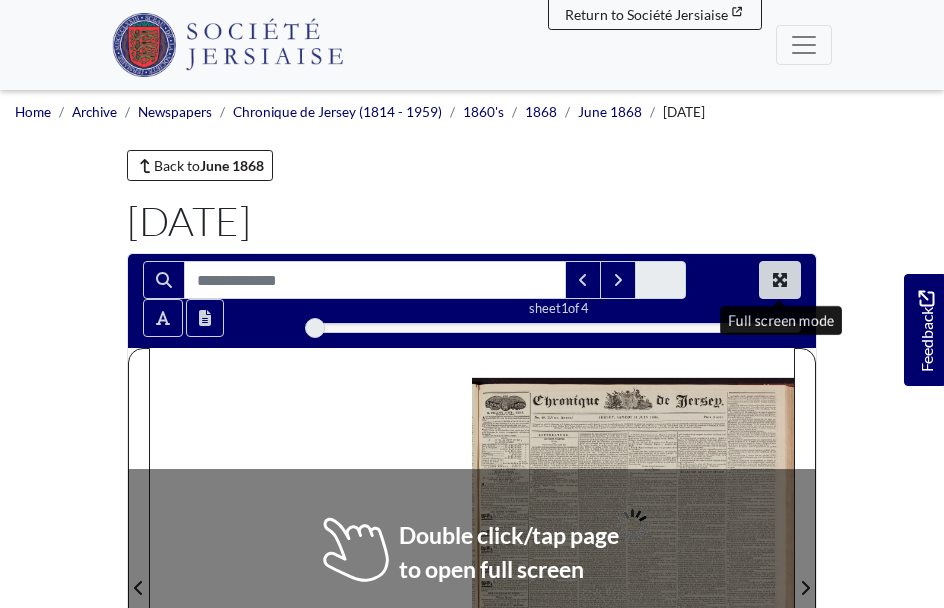 click at bounding box center (780, 280) 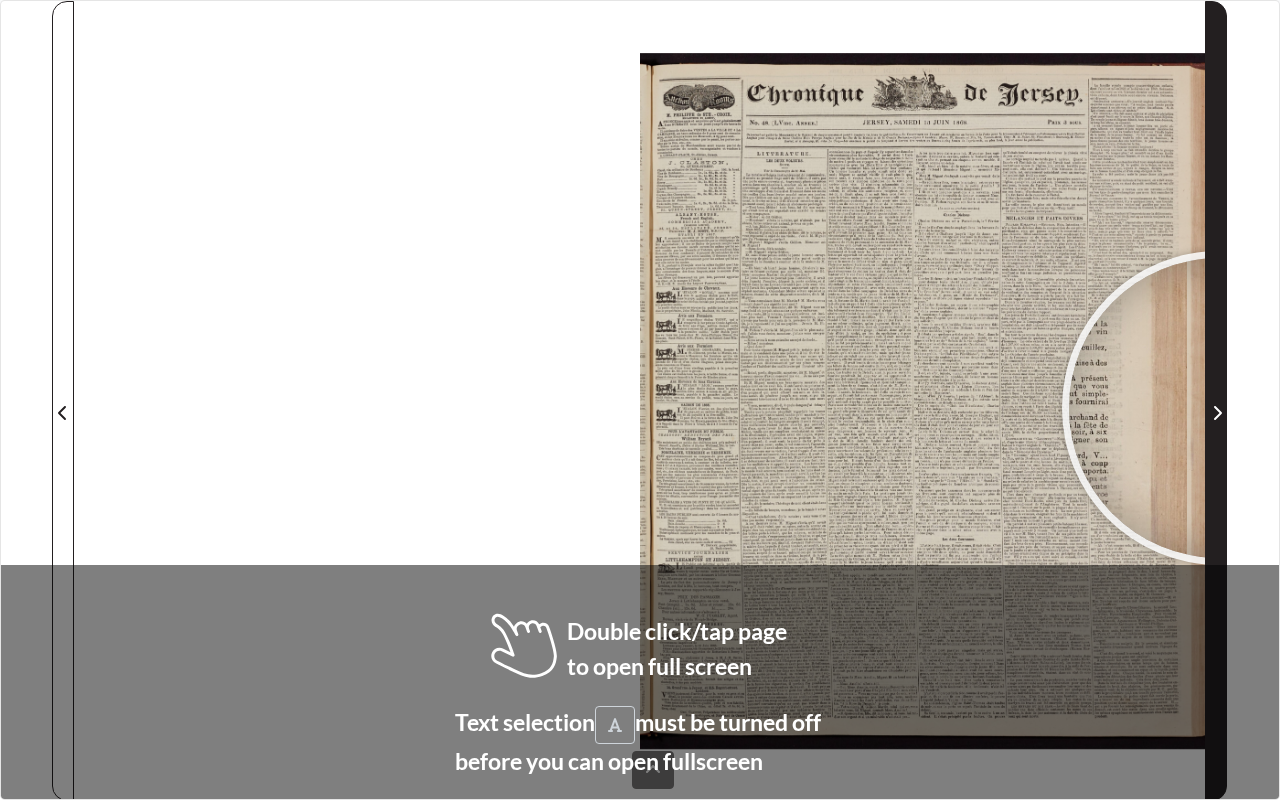 click at bounding box center (1217, 413) 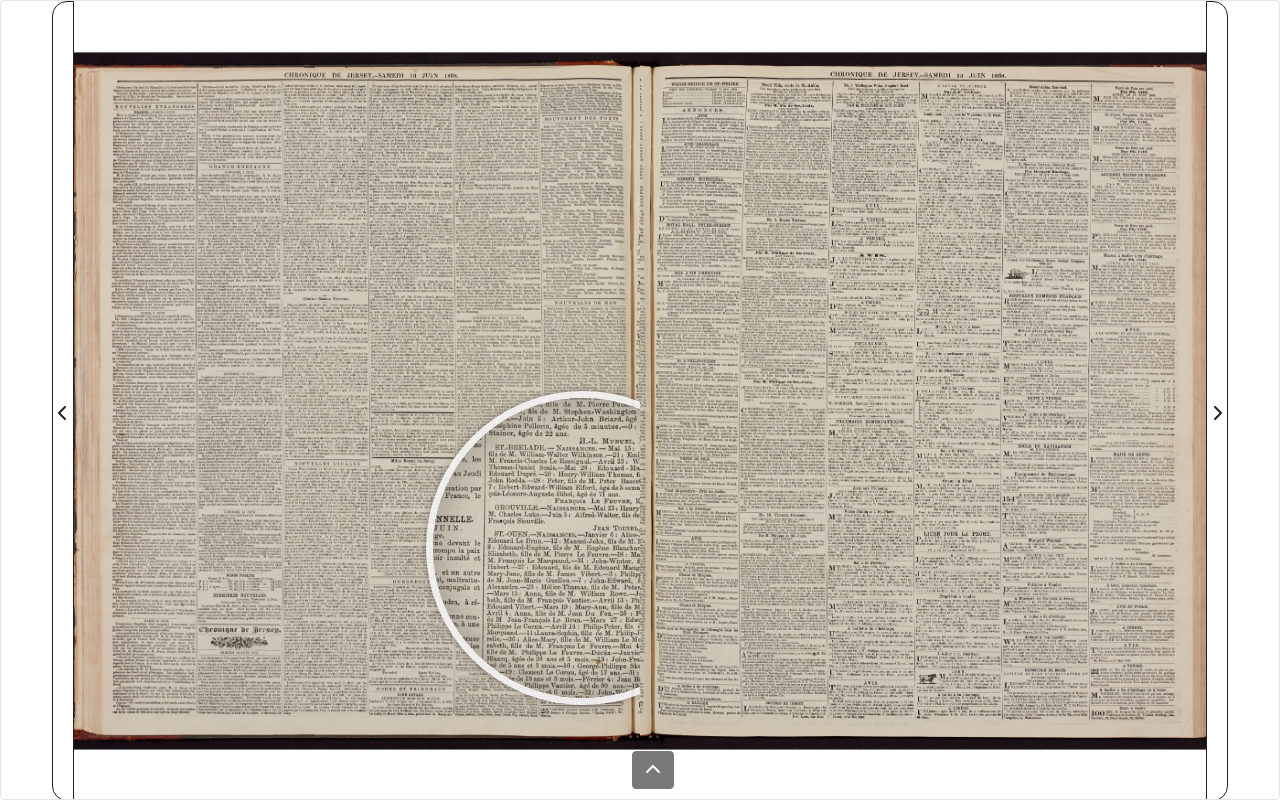 click at bounding box center [583, 548] 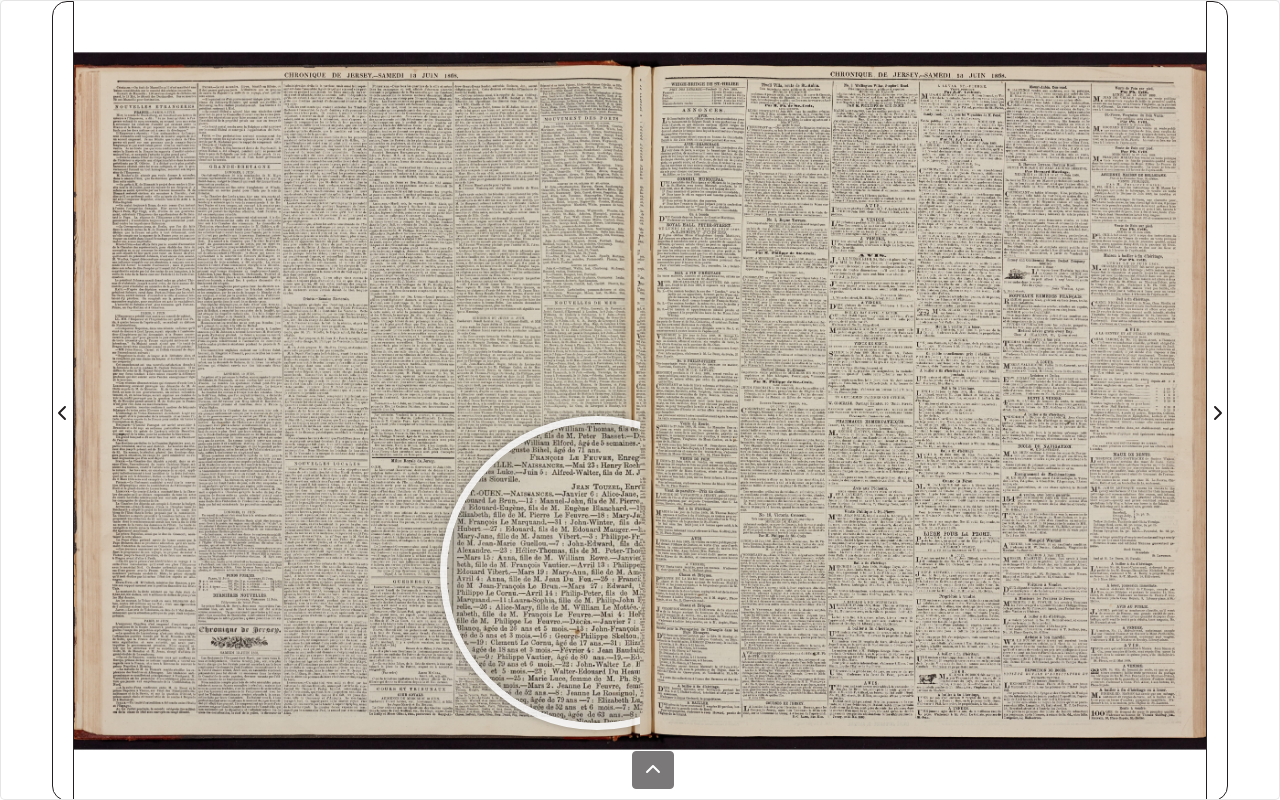 click at bounding box center [597, 573] 